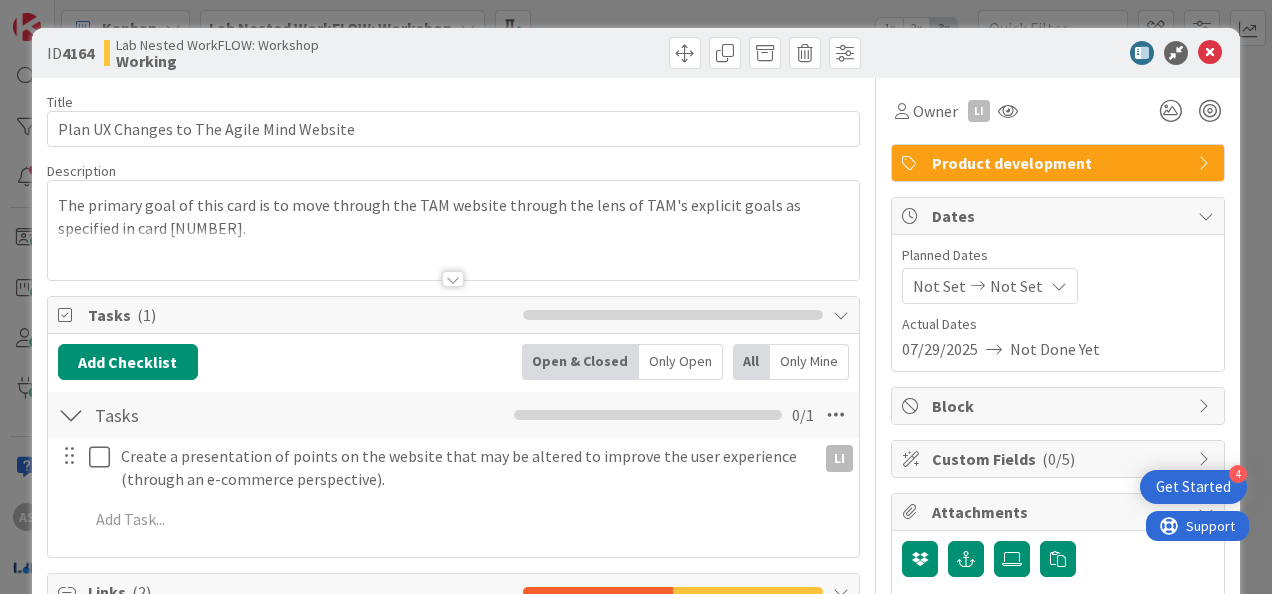 scroll, scrollTop: 0, scrollLeft: 0, axis: both 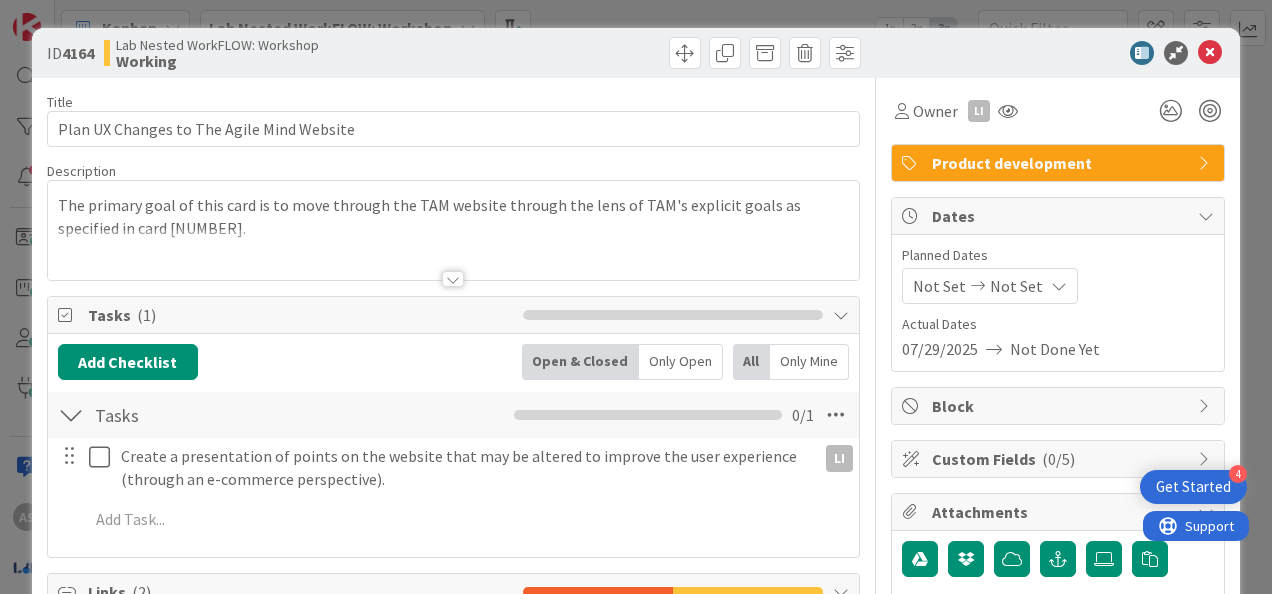 click at bounding box center (1210, 53) 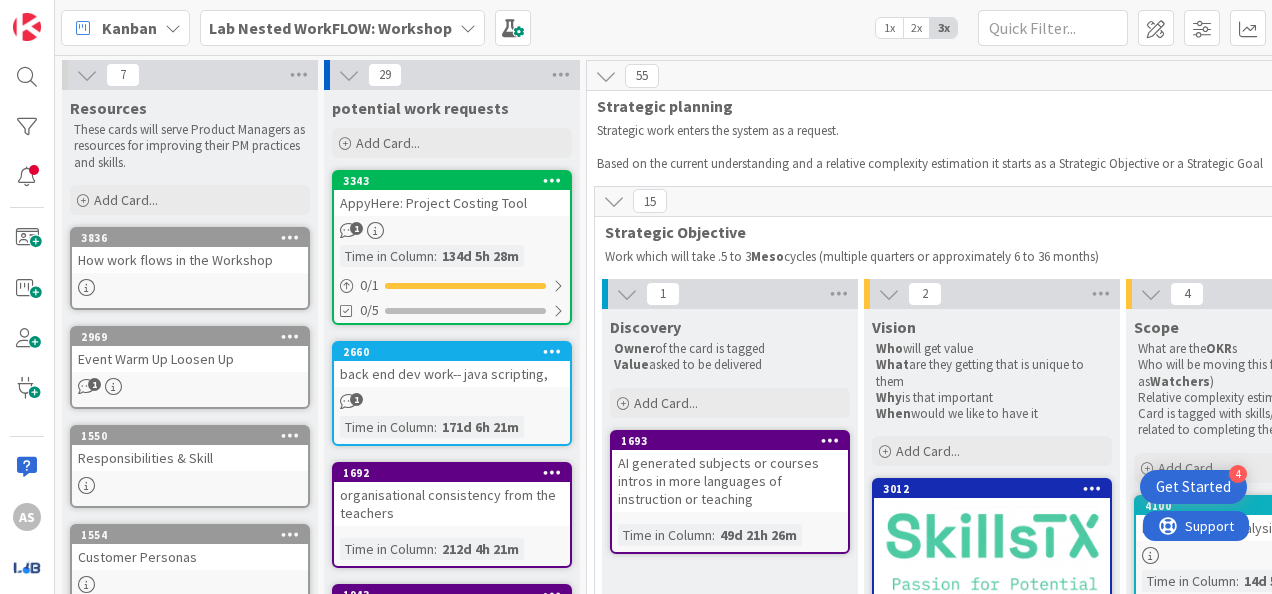 scroll, scrollTop: 0, scrollLeft: 0, axis: both 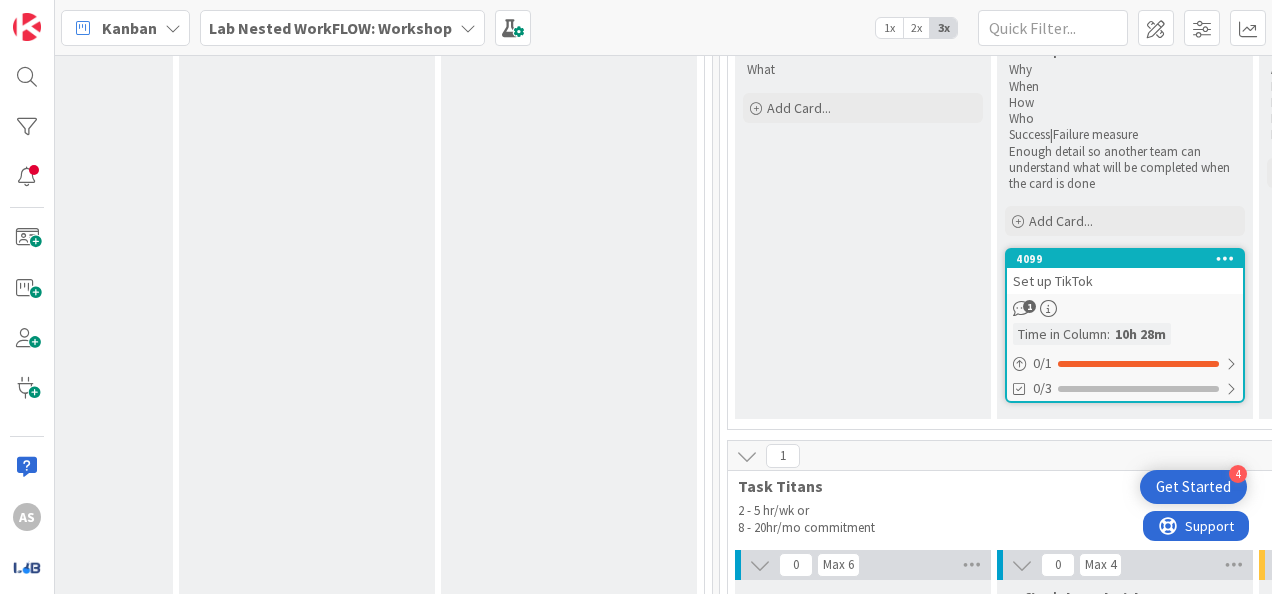 click on "Set up TikTok" at bounding box center (1125, 281) 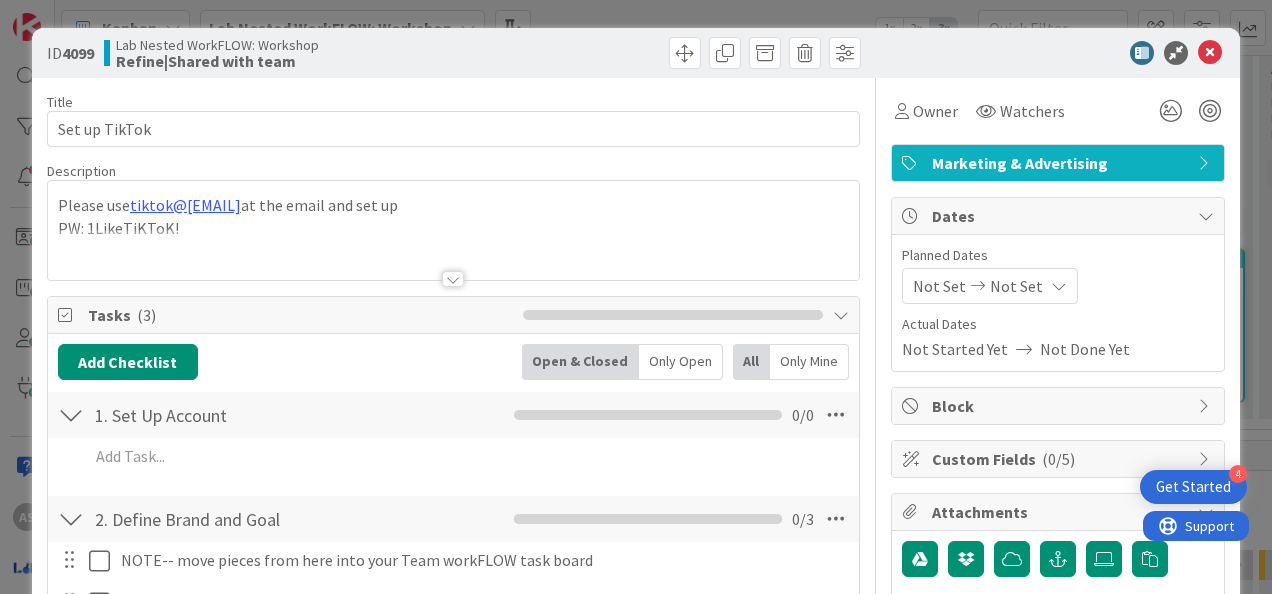 scroll, scrollTop: 0, scrollLeft: 0, axis: both 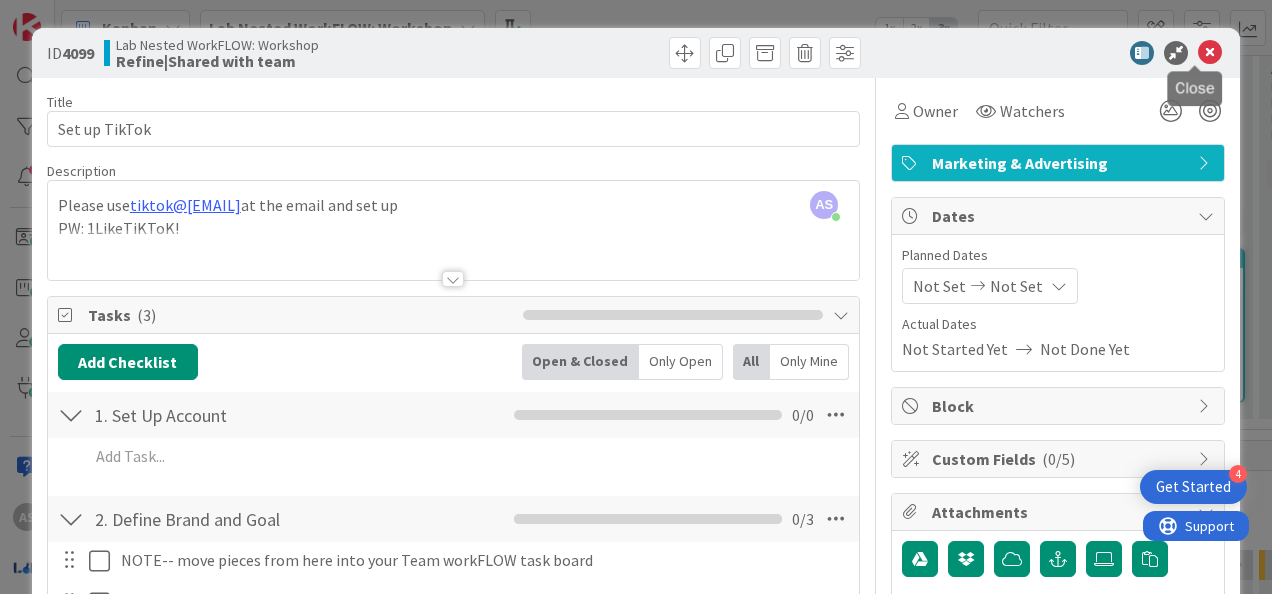 click at bounding box center (1210, 53) 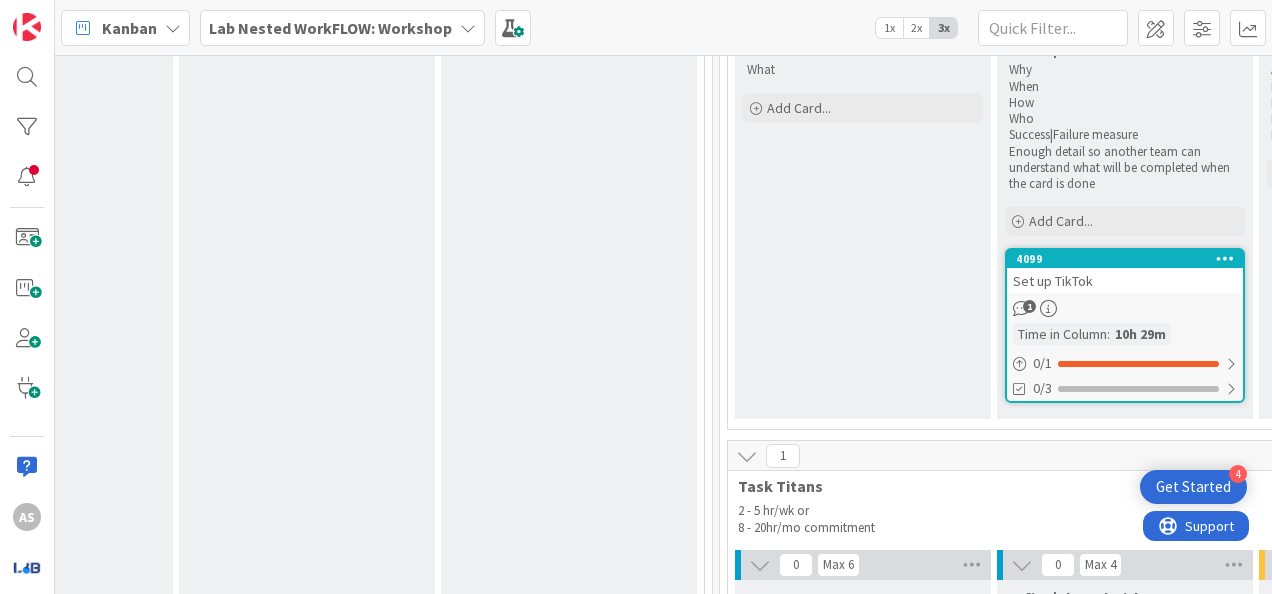 scroll, scrollTop: 0, scrollLeft: 0, axis: both 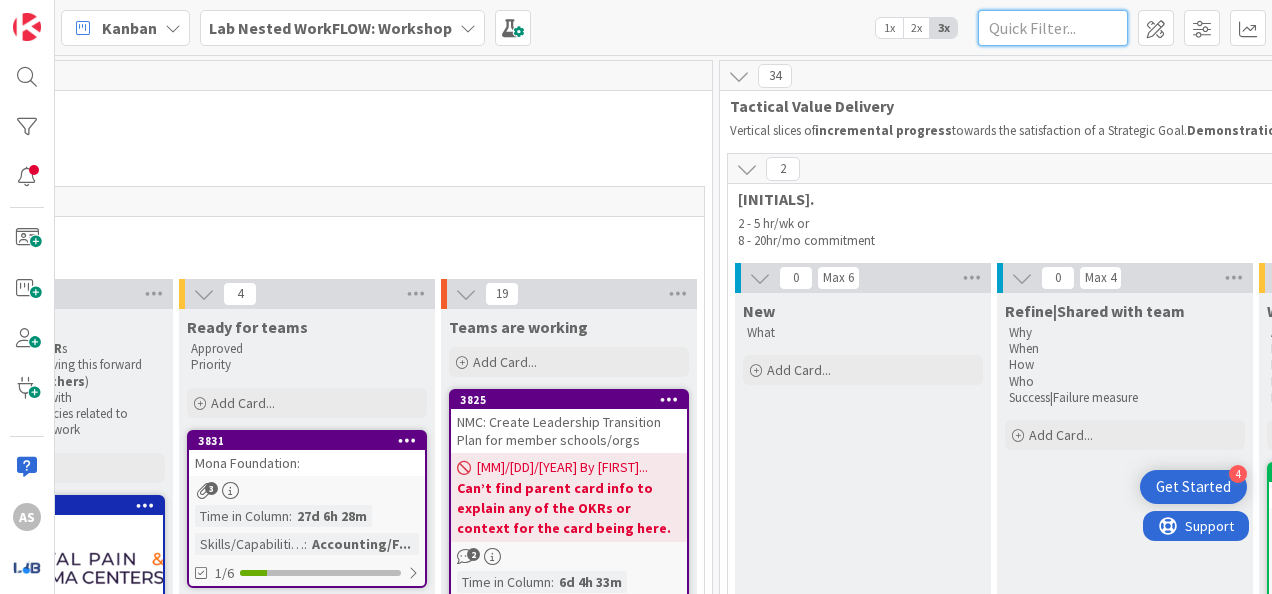 click at bounding box center (1053, 28) 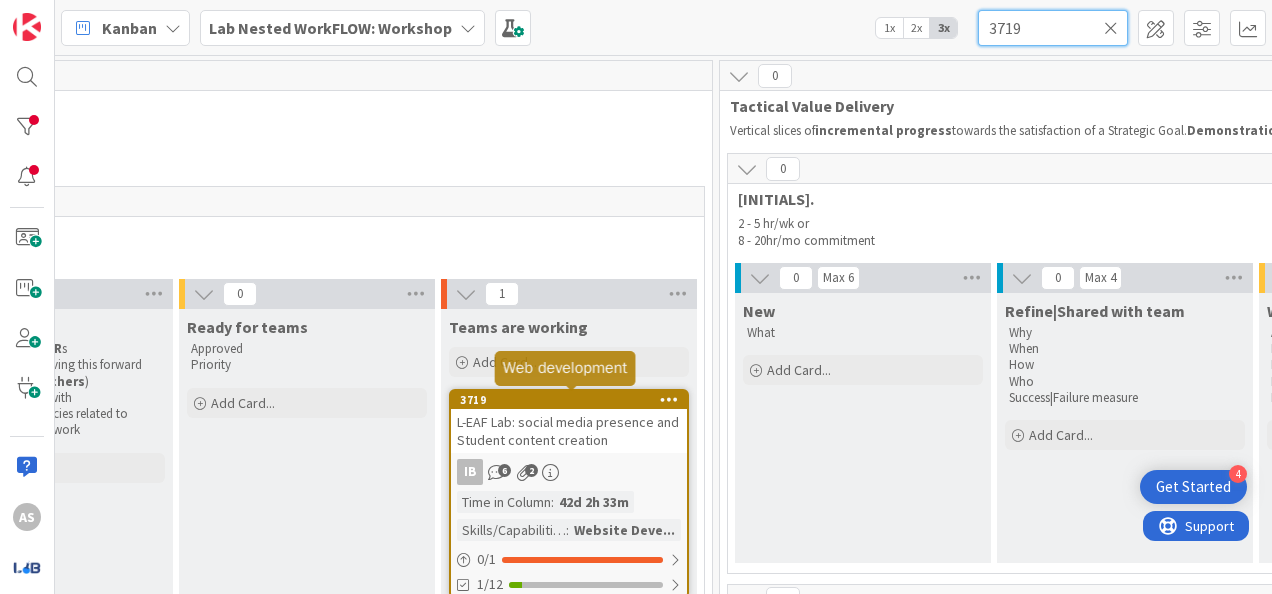 type on "3719" 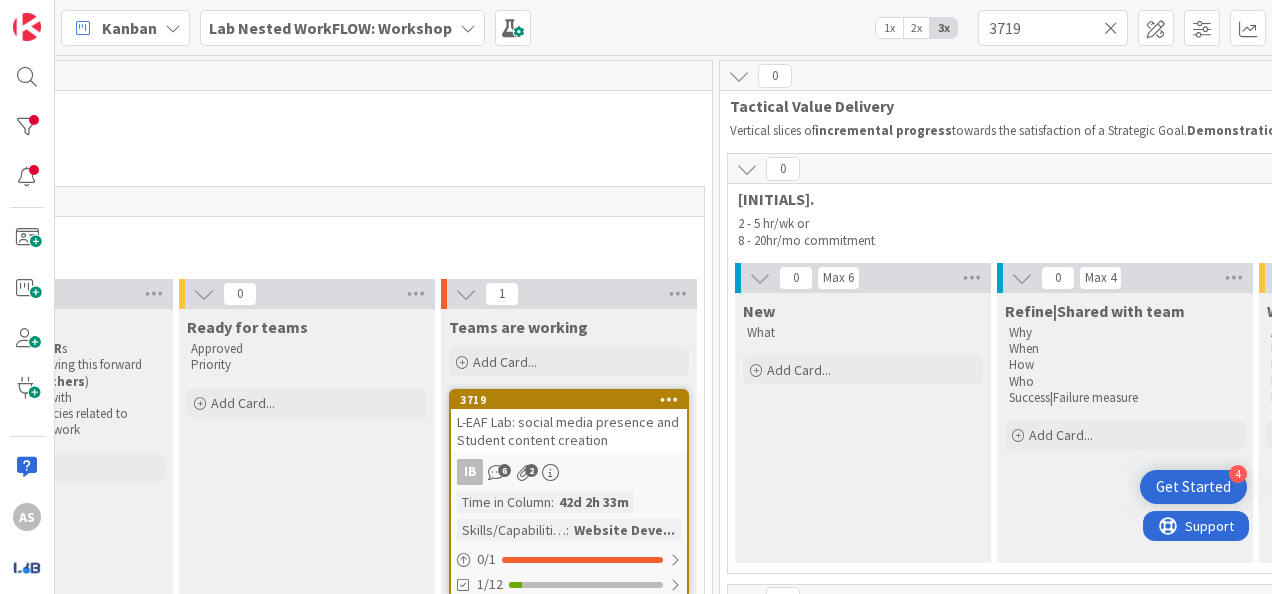 click on "L-EAF Lab: social media presence and Student content creation" at bounding box center (568, 431) 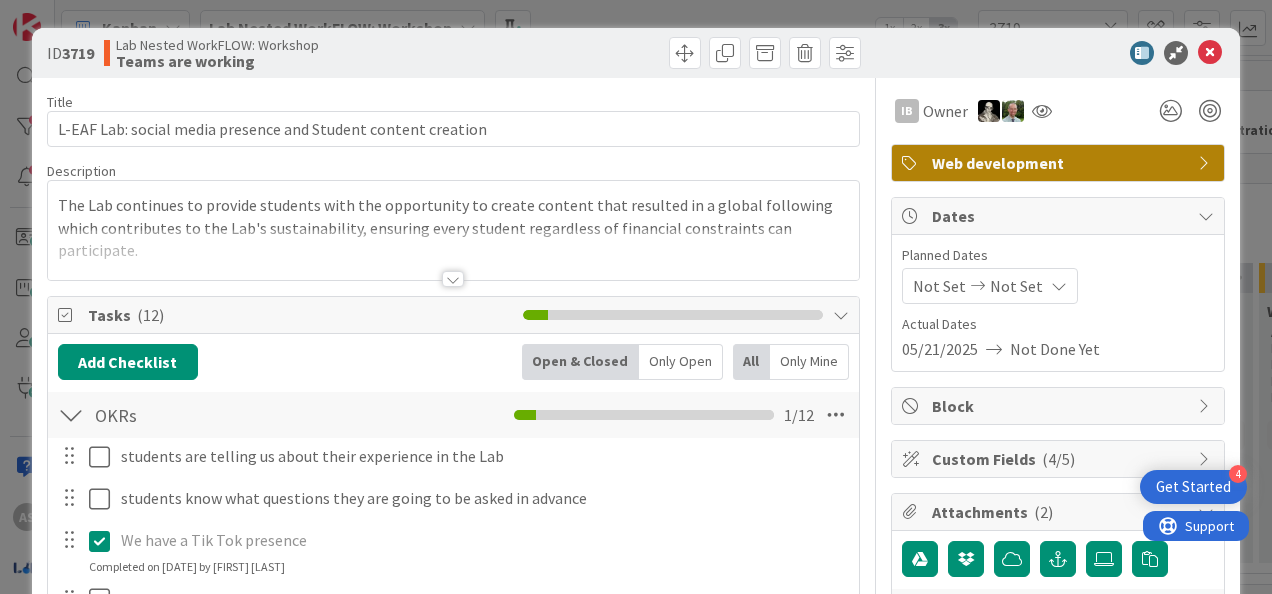 click at bounding box center [453, 279] 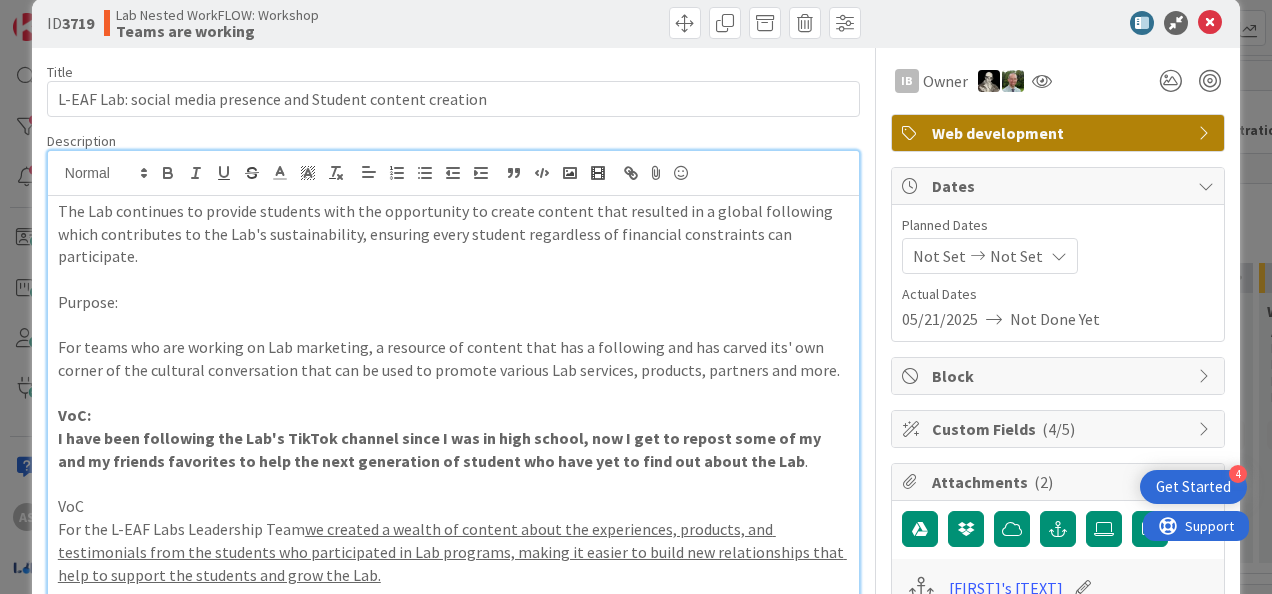 scroll, scrollTop: 0, scrollLeft: 0, axis: both 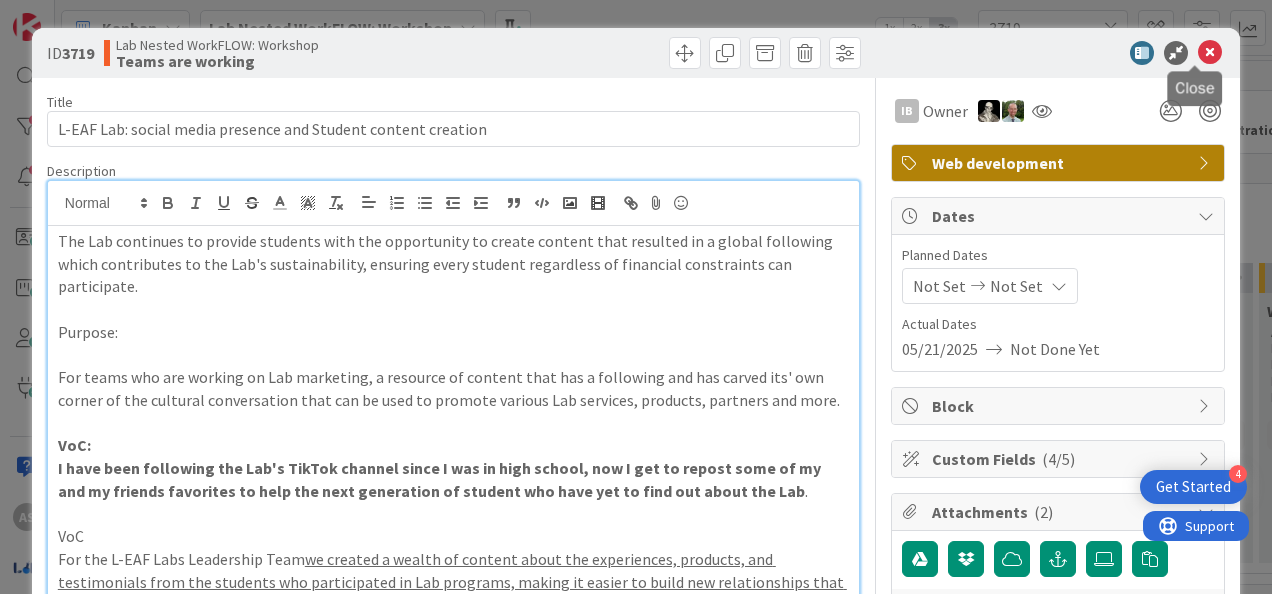 click at bounding box center [1210, 53] 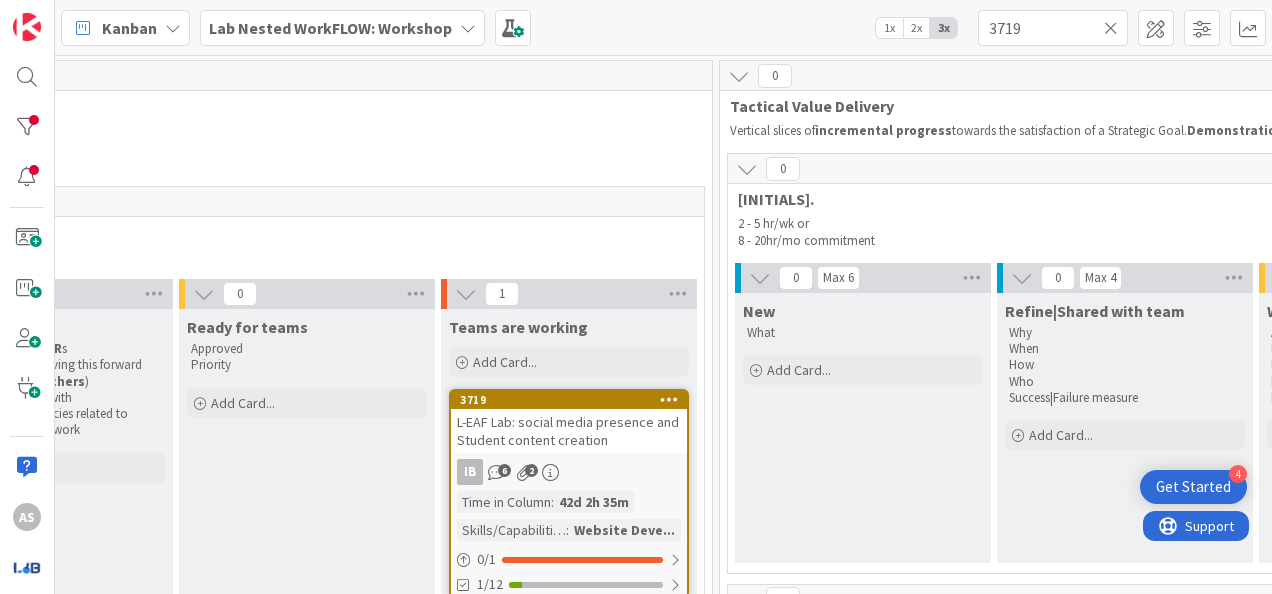 scroll, scrollTop: 19, scrollLeft: 2535, axis: both 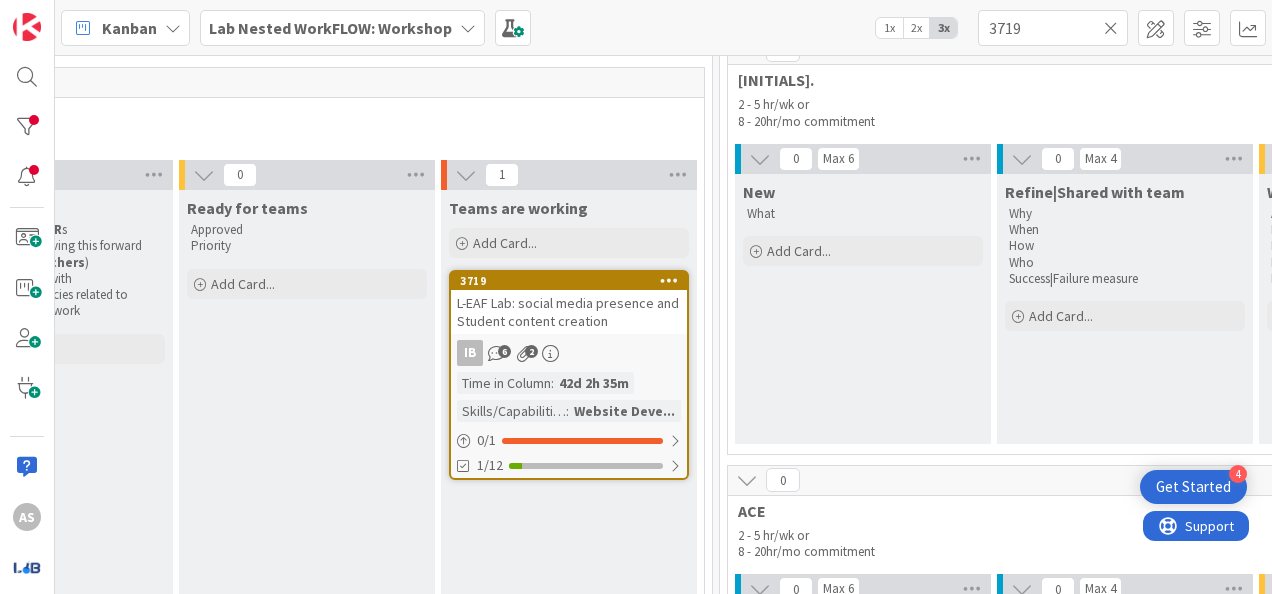 click on "L-EAF Lab: social media presence and Student content creation" at bounding box center (568, 312) 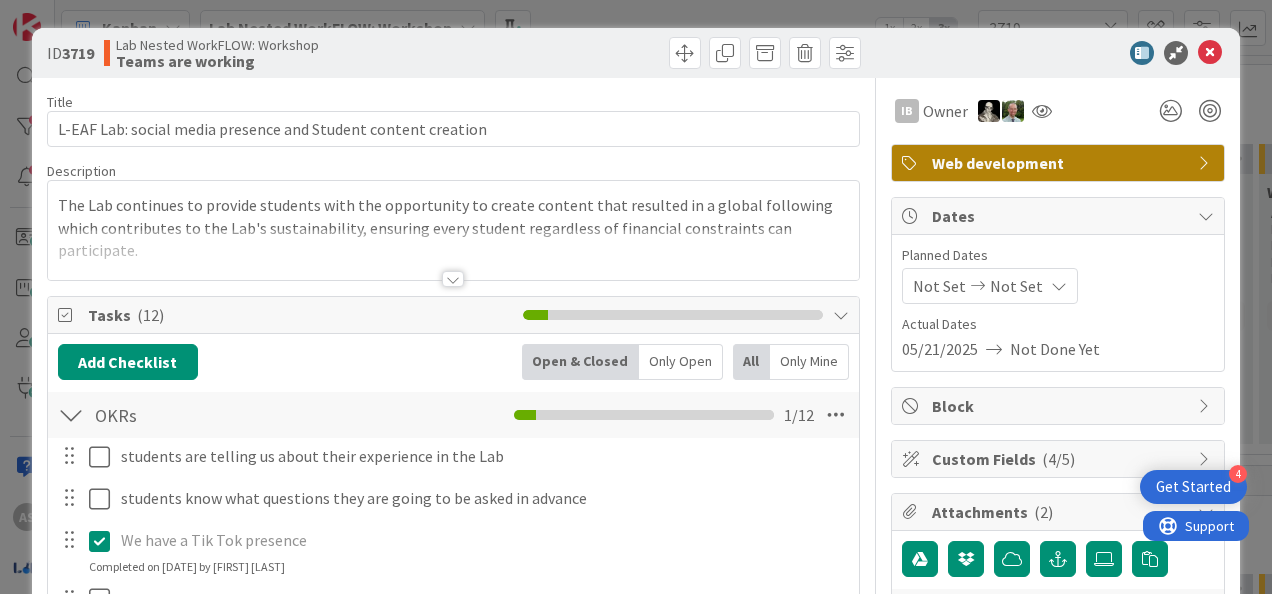 scroll, scrollTop: 0, scrollLeft: 0, axis: both 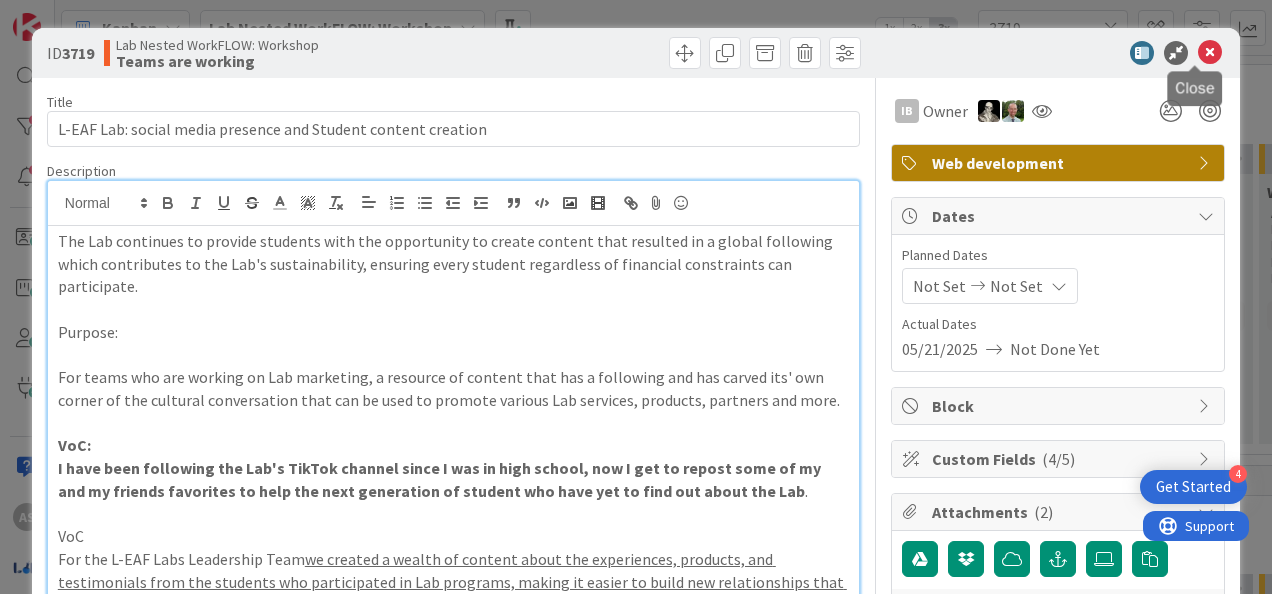 click at bounding box center [1210, 53] 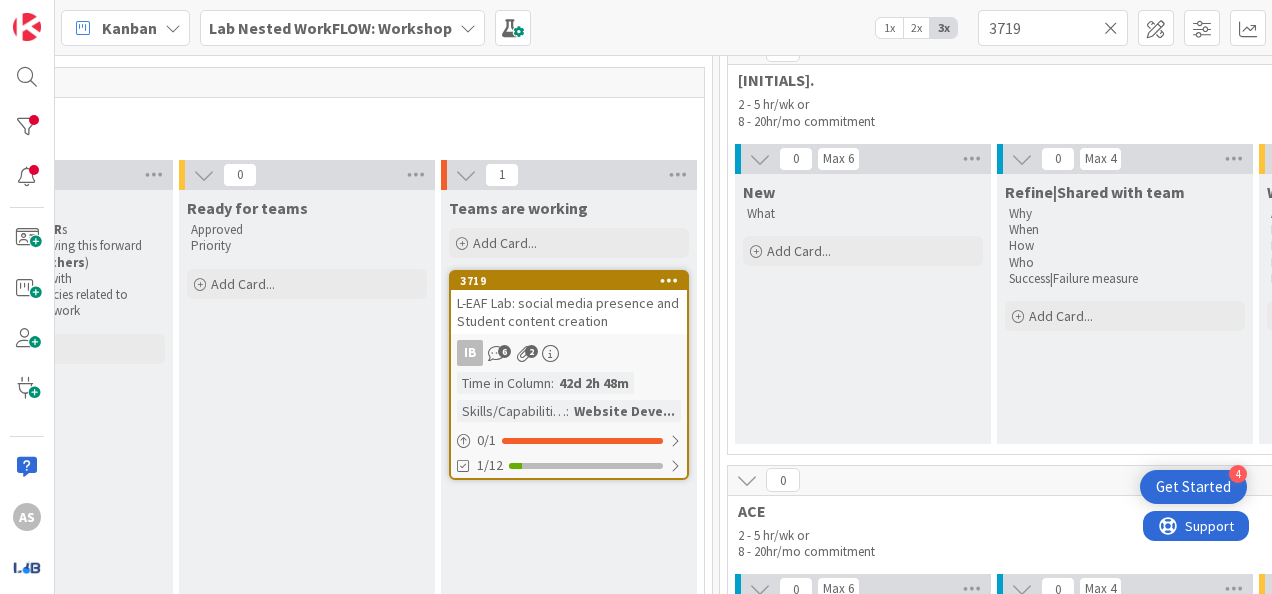 scroll, scrollTop: 0, scrollLeft: 0, axis: both 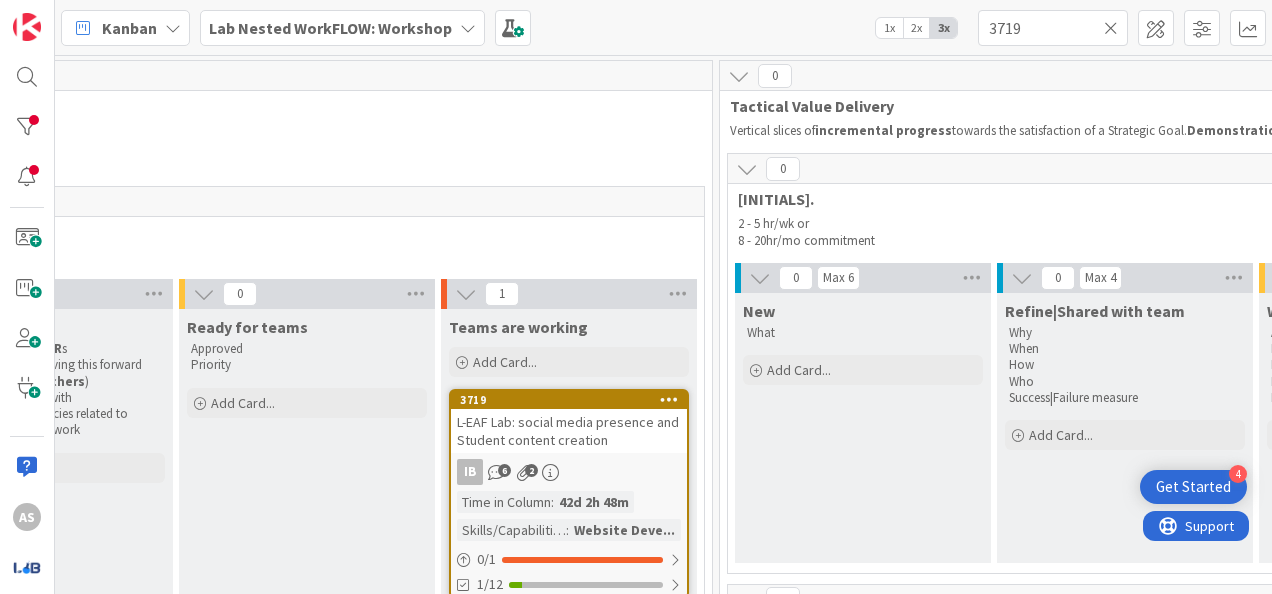 click at bounding box center [1111, 28] 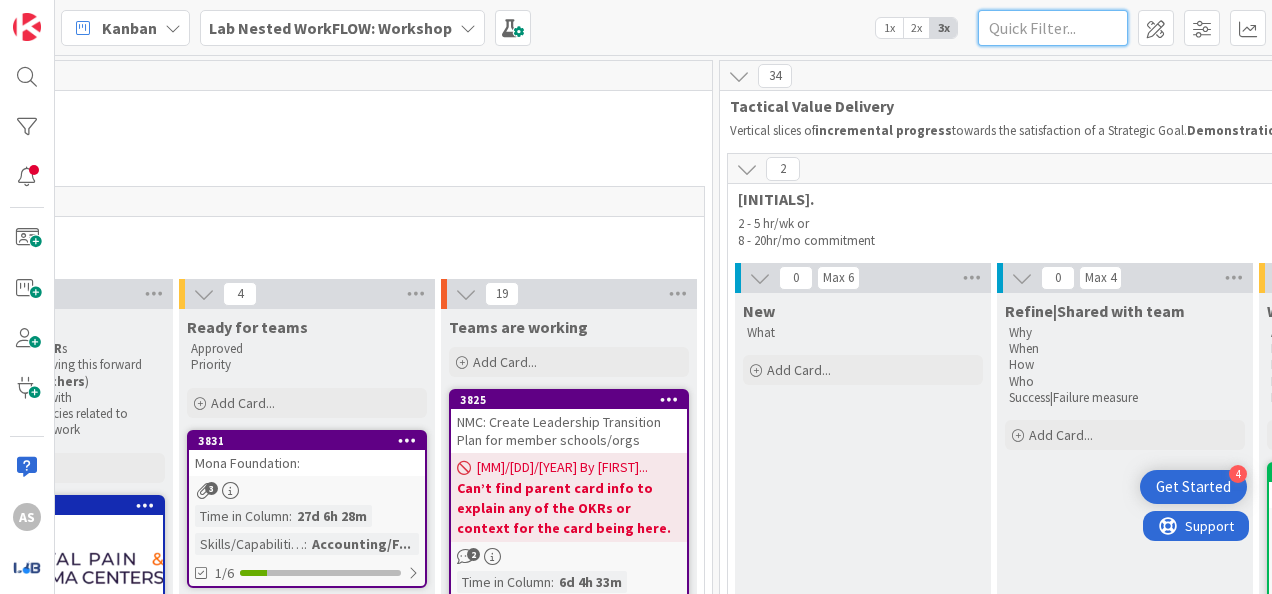 click at bounding box center (1053, 28) 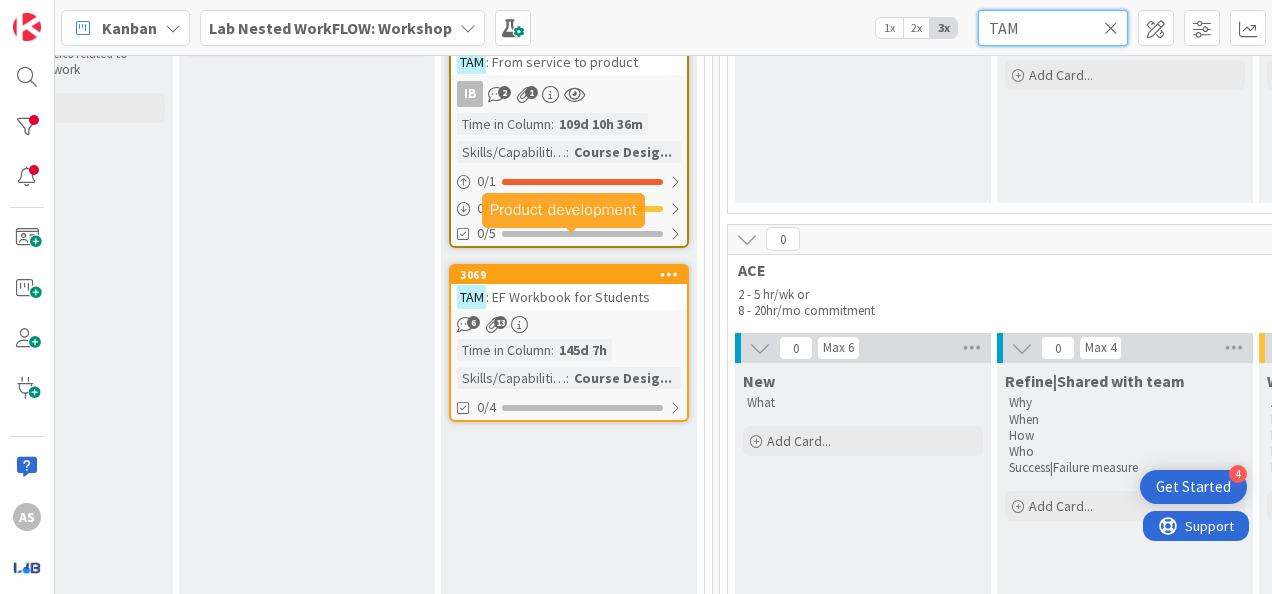 scroll, scrollTop: 300, scrollLeft: 2535, axis: both 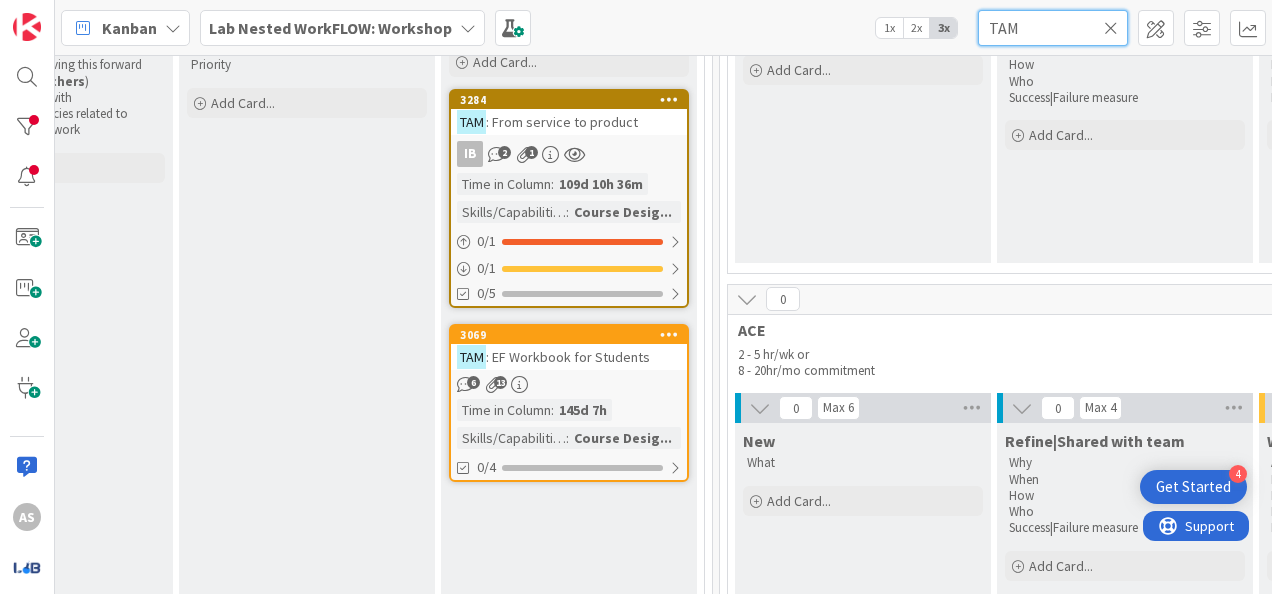 type on "TAM" 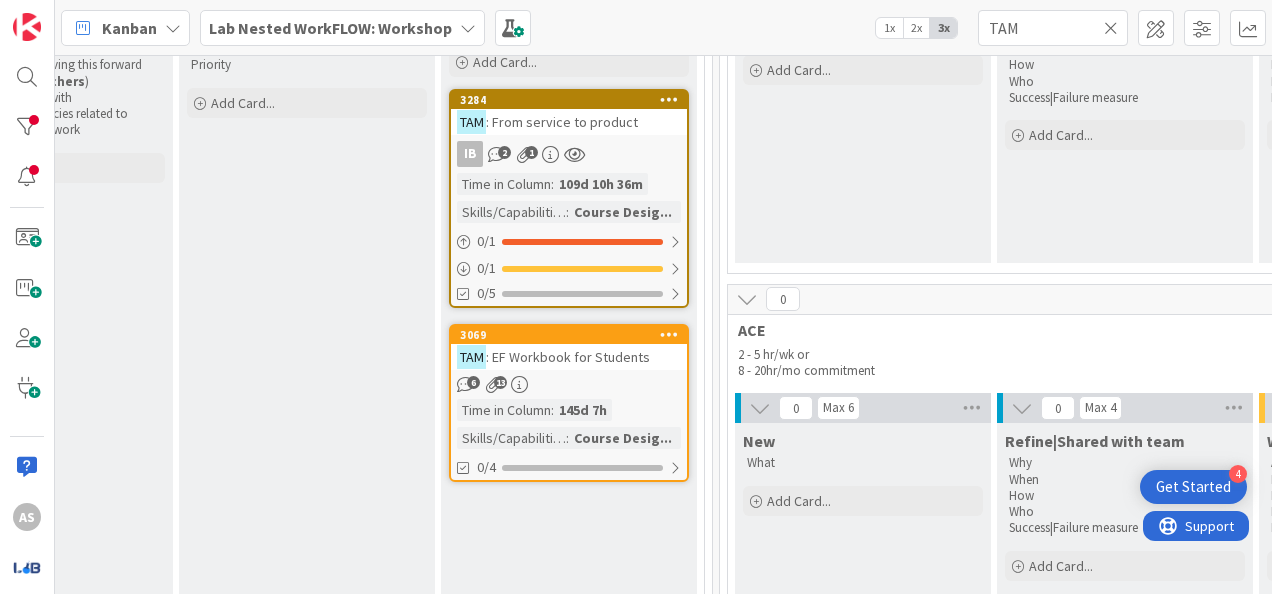 click on ": From service to product" at bounding box center (562, 122) 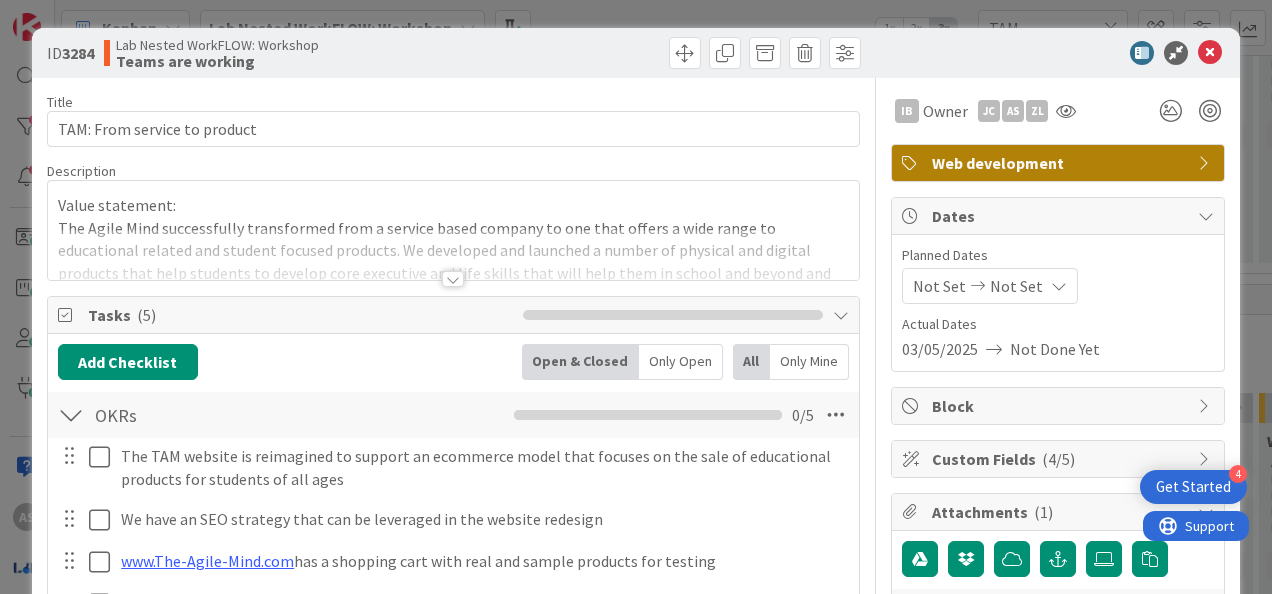 scroll, scrollTop: 0, scrollLeft: 0, axis: both 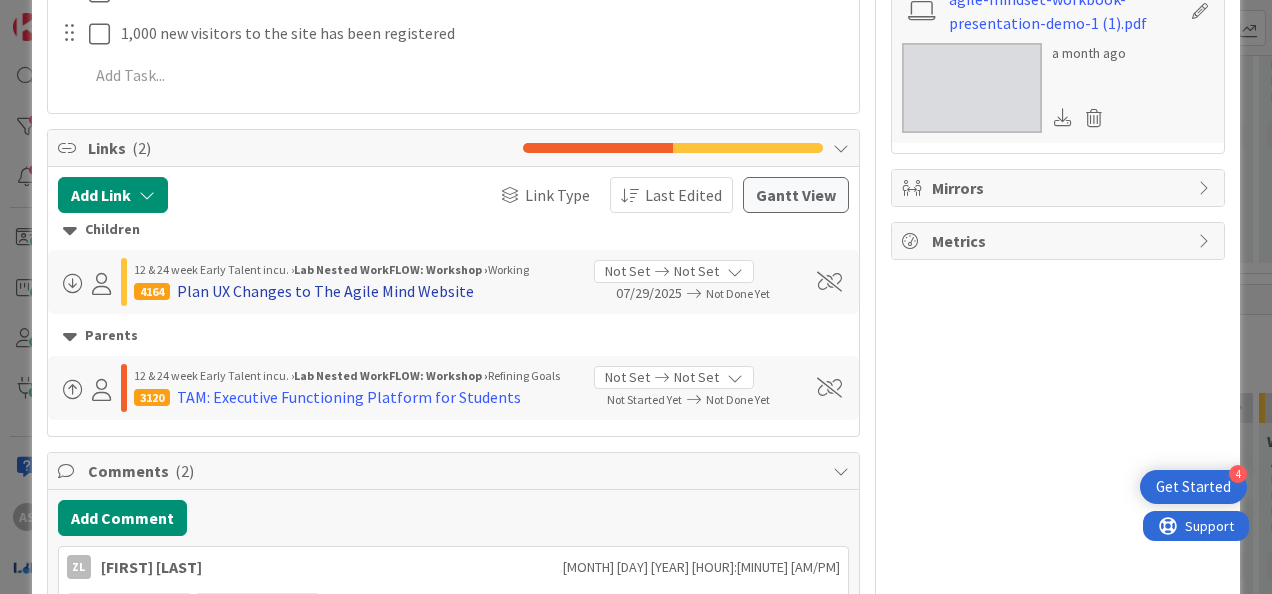 click on "Plan UX Changes to The Agile Mind Website" at bounding box center [325, 291] 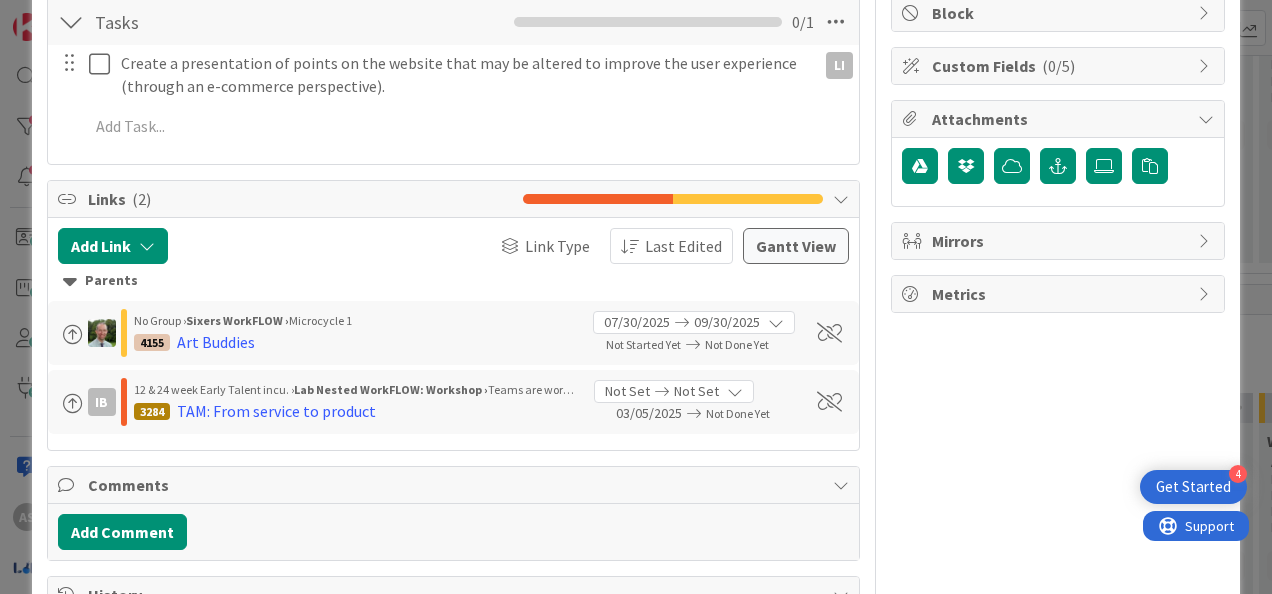 scroll, scrollTop: 400, scrollLeft: 0, axis: vertical 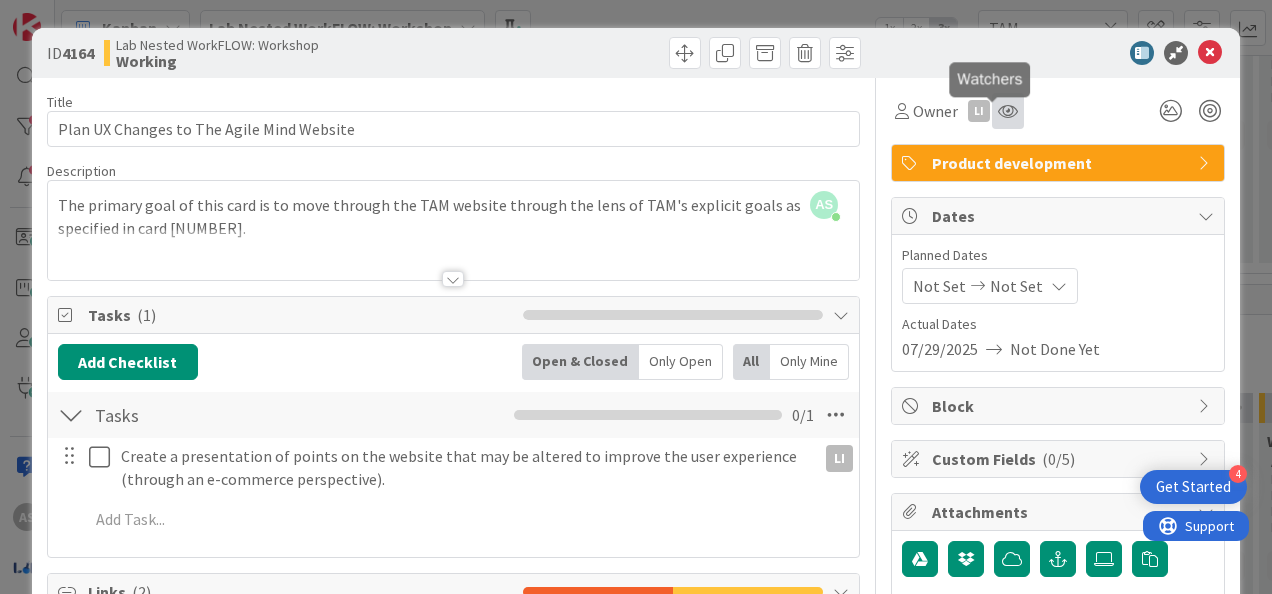 click at bounding box center [1008, 111] 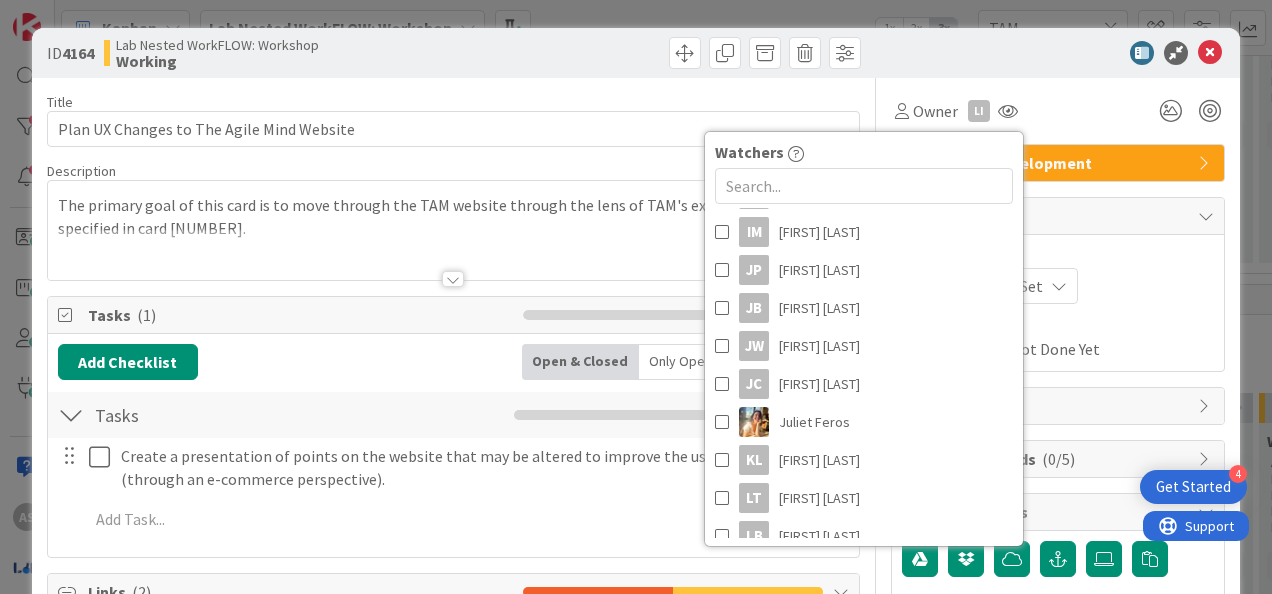 scroll, scrollTop: 900, scrollLeft: 0, axis: vertical 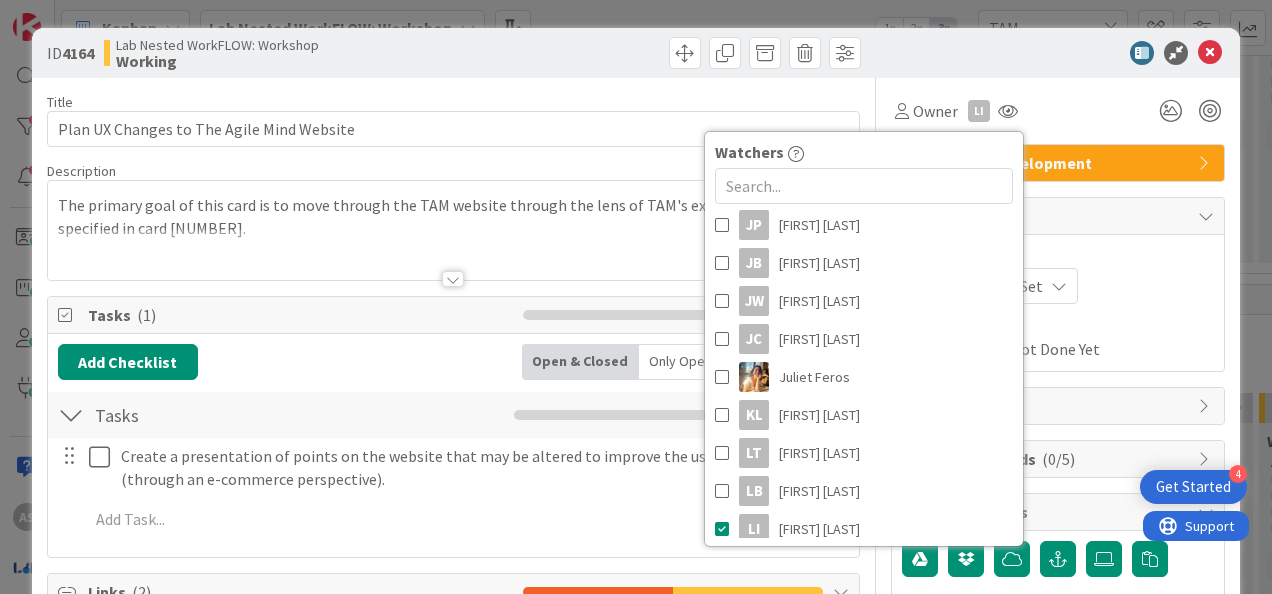 click on "Title 41 / 128 Plan UX Changes to The Agile Mind Website Description AS Amy Seibert just joined Juliet Feros just joined The primary goal of this card is to move through the TAM website through the lens of TAM's explicit goals as specified in card 3284. Owner LI Product development Tasks ( 1 ) Add Checklist Open & Closed Only Open All Only Mine Tasks Checklist Name 5 / 64 Tasks 0 / 1 Create a presentation of points on the website that may be altered to improve the user experience (through an e-commerce perspective). LI LI Update Cancel Add Add Multiple Cancel Links ( 2 ) Add Link Link Type Last Edited Gantt View Parents No Group › Sixers WorkFLOW › Microcycle 1 4155 Art Buddies 07/30/2025 09/30/2025 Not Started Yet Not Done Yet IB 12 & 24 week Early Talent incu. › Lab Nested WorkFLOW: Workshop › Teams are working 3284 TAM: From service to product Not Set Not Set 03/05/2025 Not Done Yet Comments Add Comment History All Simon Holzapfel linked this card to card '4155 - Art Buddies' as a Parent" at bounding box center [453, 825] 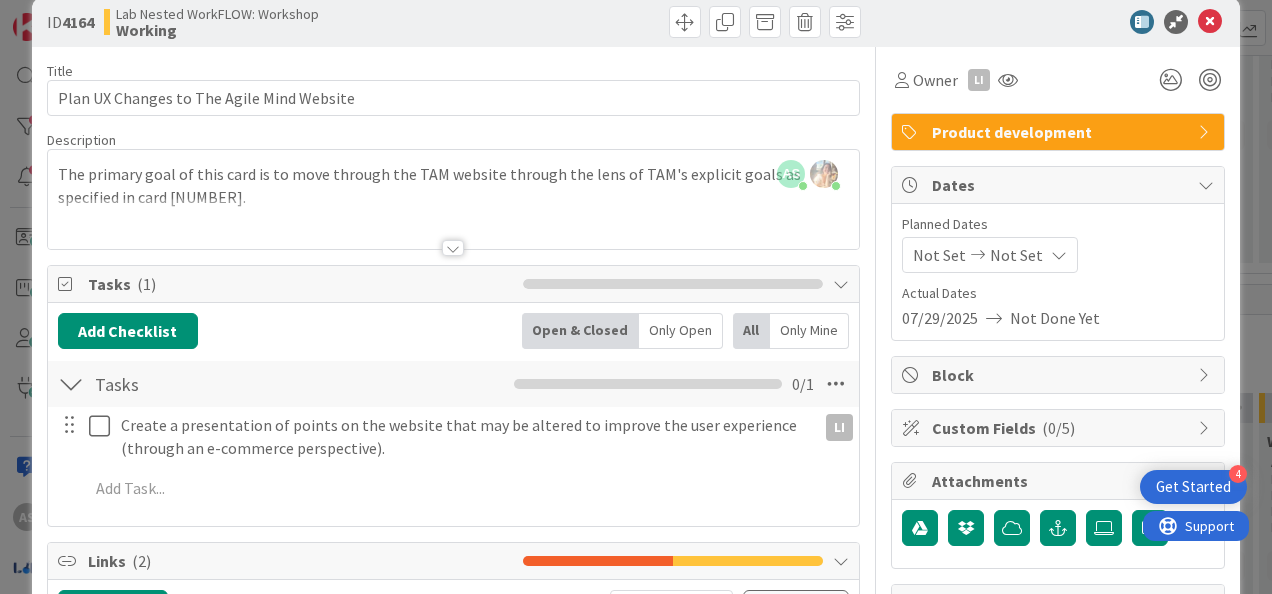 scroll, scrollTop: 0, scrollLeft: 0, axis: both 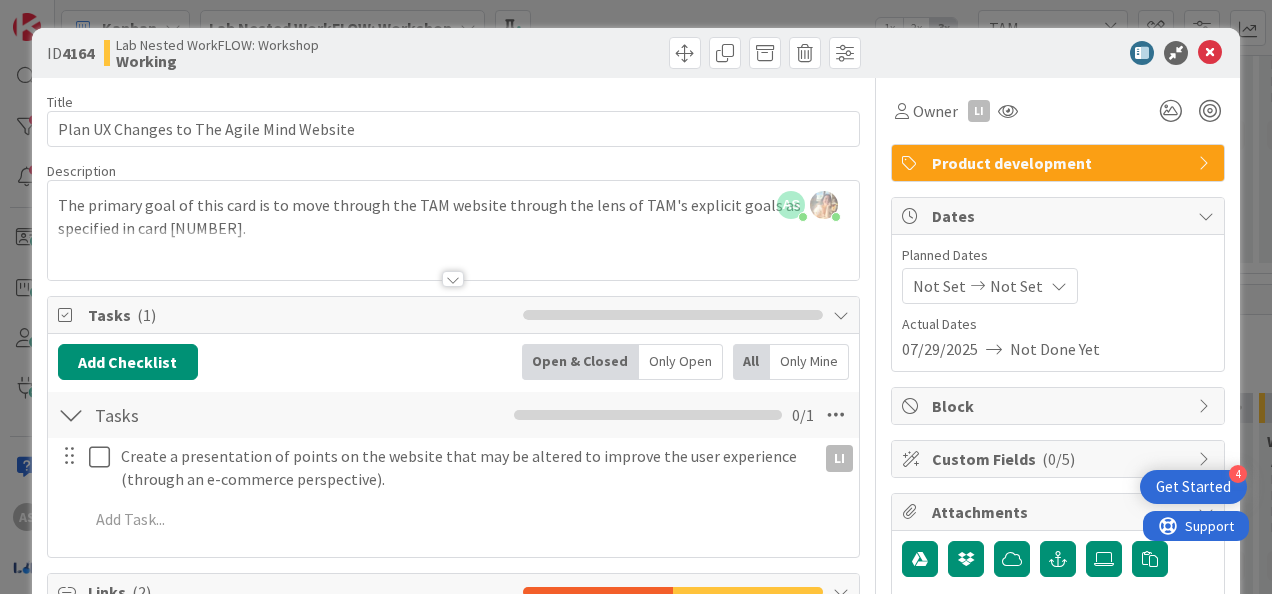 click at bounding box center (453, 279) 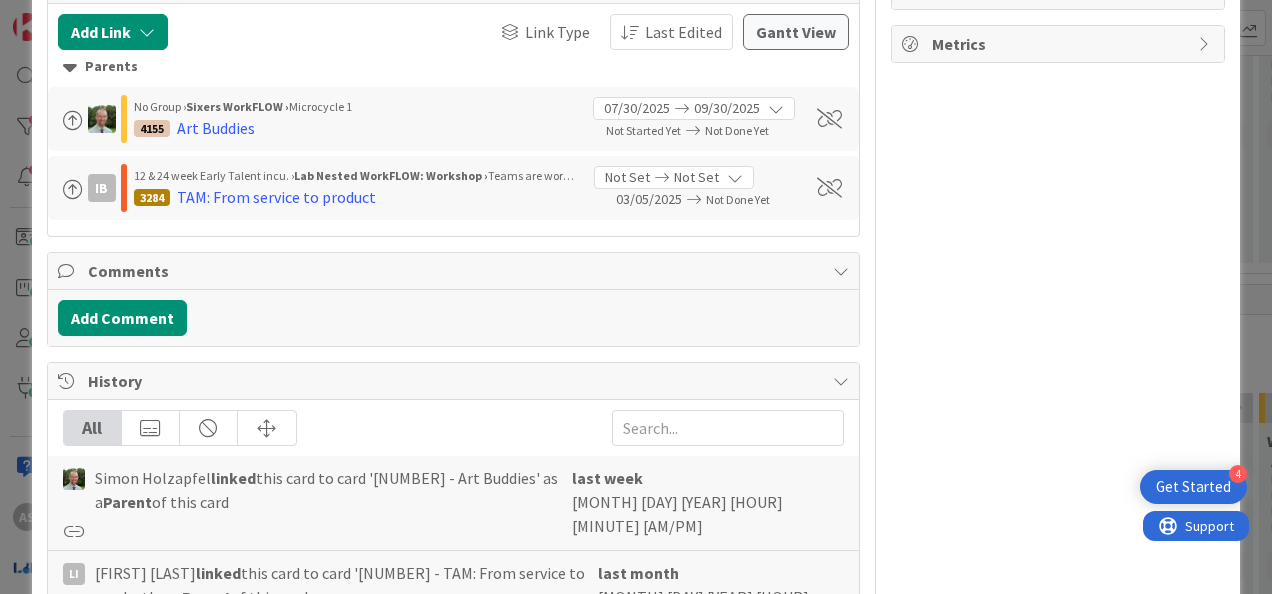 scroll, scrollTop: 700, scrollLeft: 0, axis: vertical 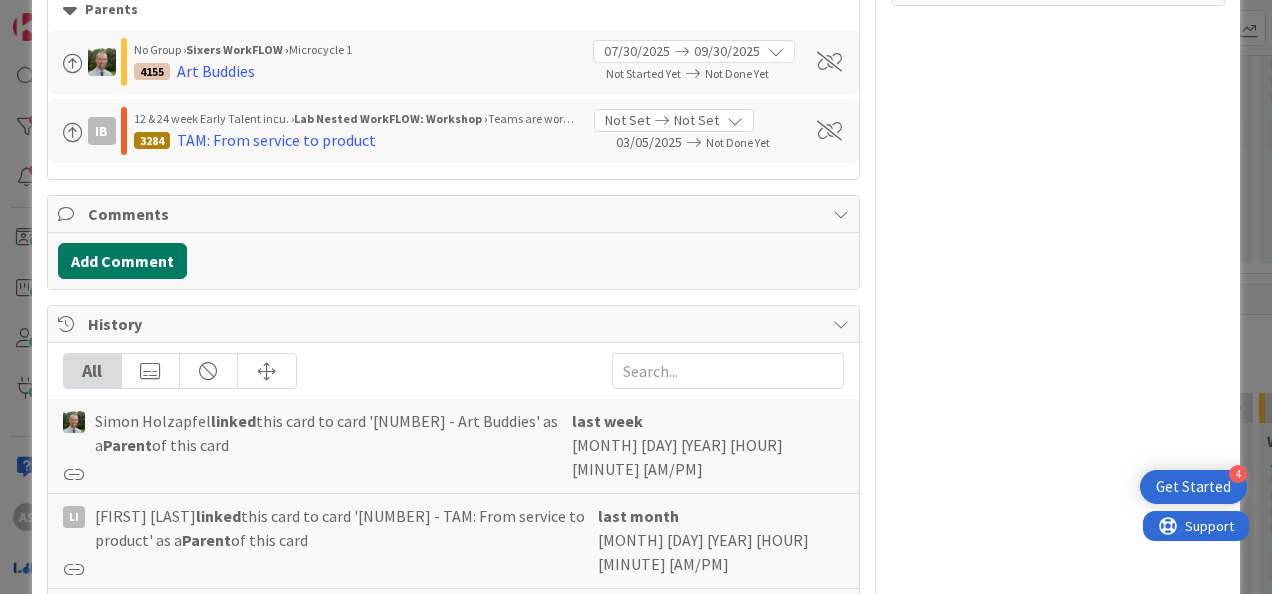 click on "Add Comment" at bounding box center [122, 261] 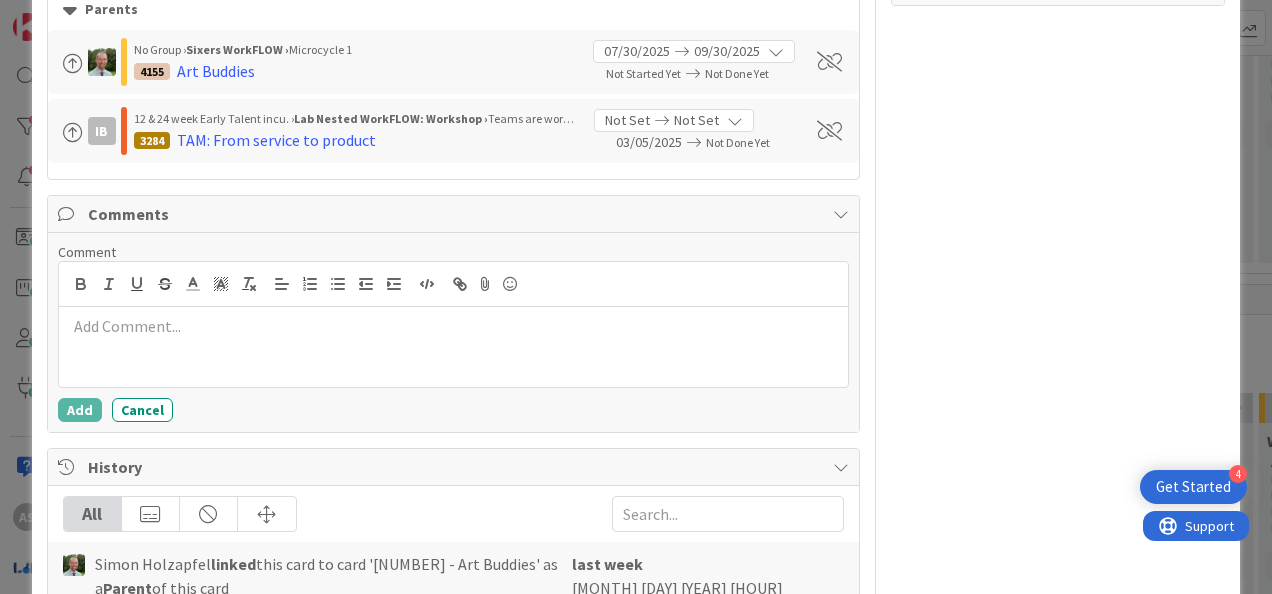 click at bounding box center (453, 326) 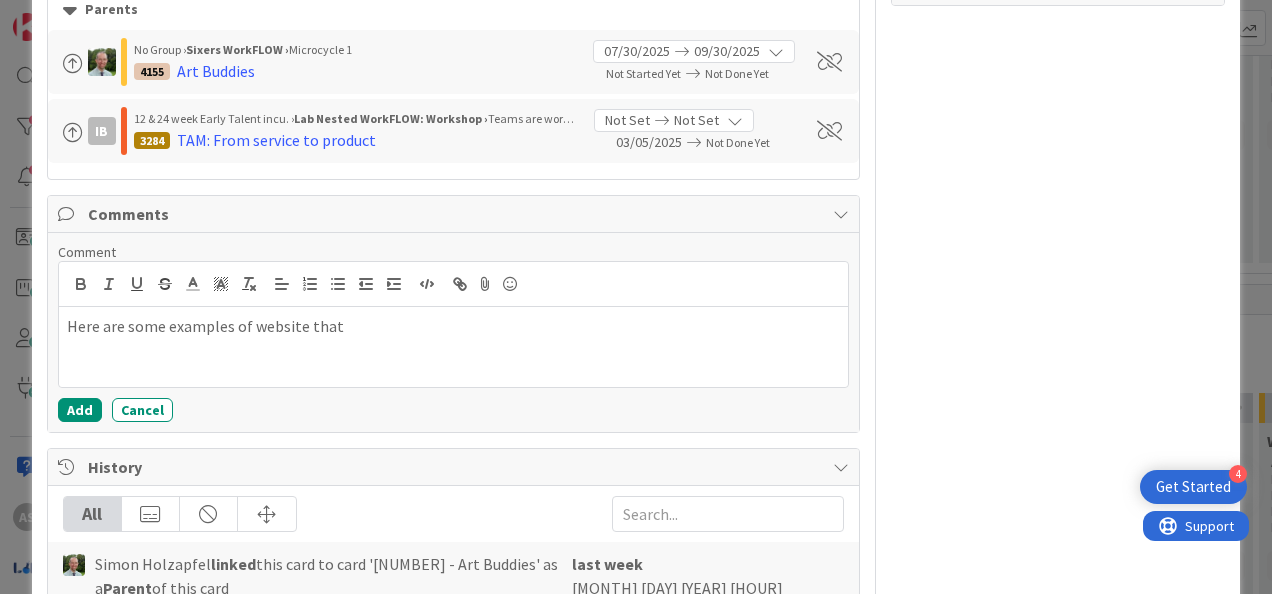 click on "Owner LI Watchers AS Amy Seibert AR Abhishek Raval AI Aikedumanwen Izogie-Eghe AO Albert Osakwe AM Alexxa Merino Amadou Touré AO Annah Oibe BJ Ben Johnson II CG Christop Guscott DP Daniel Perez DW Deidre Wilson DJ Destiny Johnson DR Diganto Ray ER Ellison Reynolds EH En-Hua Holtz EK Ethan Kuang GH Grace He GL Grace Lyons HO HEPHZIBAH OJEZELE IB Ian Burstein IC Isabelle Caous IM Izabella Mendez JP Jasper Priest JB Jayden Burstein JW Jeremy Wen JC Jessica Cavallaro Juliet Feros KL Katelyn Lopez LT Larissa Tavares LB Lenwood Bethea LI Lesley Iazzag MD Mudra Desai NO Nay Chi Oo OL Olaoluwakitan Ladeinde PM Prerak Modi PI Promise Ivie Iyere RH Reid Hinds Macdonald RJ Roslynn Jackson RI Ruth Ishidi SL Shannon Liu SB Shouxuan Bi Simon Holzapfel VD Vivian Du Wes Sutkin ZL Zira Lewis jeffrey Burstein mp mateo priest tl timothy ladd AM AYISHA MOHAMMAD AM Alabi Mogaji CB Caillie (Justin) Beal Changwoo Yu DL Delight Lee Emmanuel Dwamena Emmanuel Ekpenyong EV Estela Villacis GS Gurleen Sabharwal HL Haonan Liang JL JO (" at bounding box center (1058, 214) 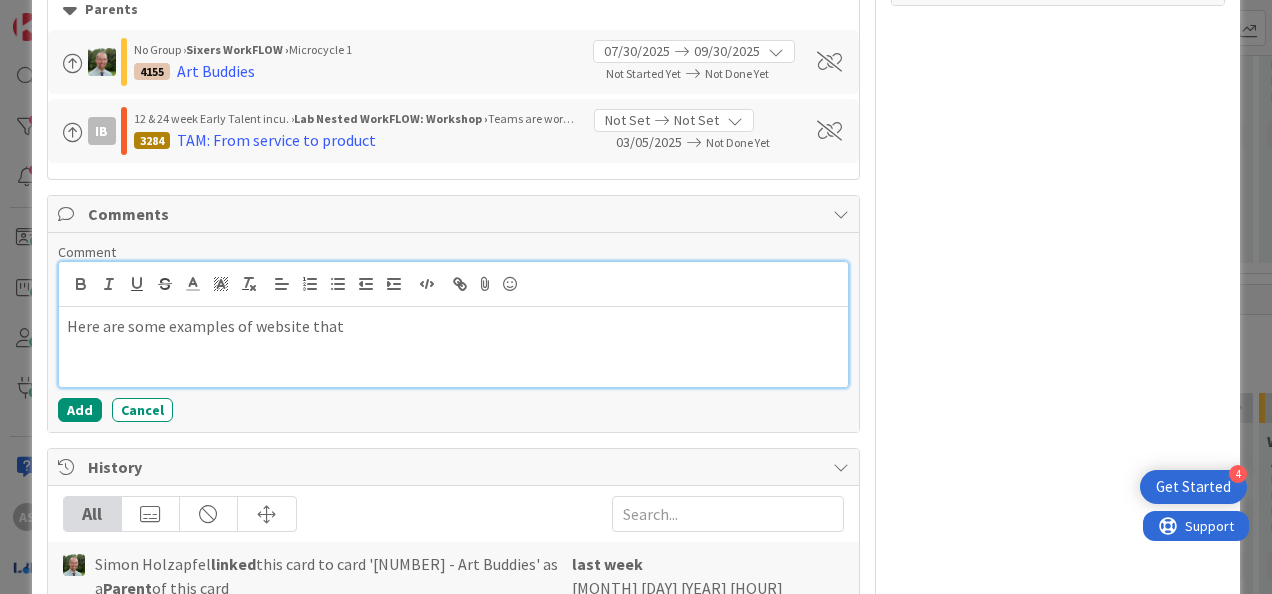click on "Here are some examples of website that" at bounding box center [453, 326] 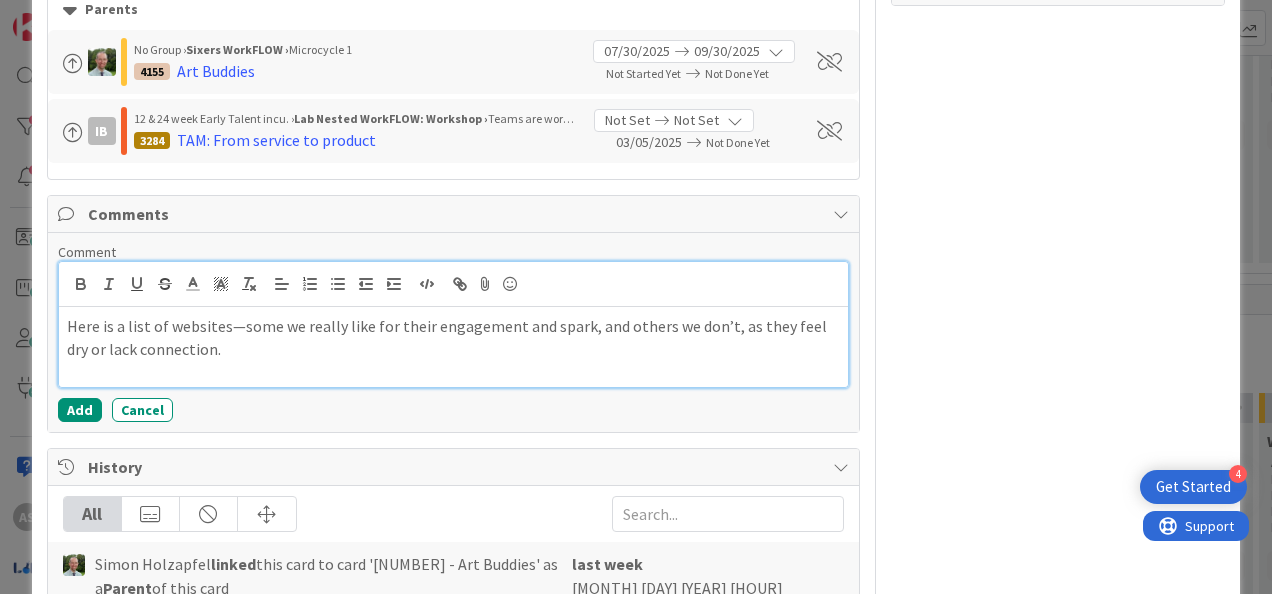 click on "Here is a list of websites—some we really like for their engagement and spark, and others we don’t, as they feel dry or lack connection." at bounding box center [453, 337] 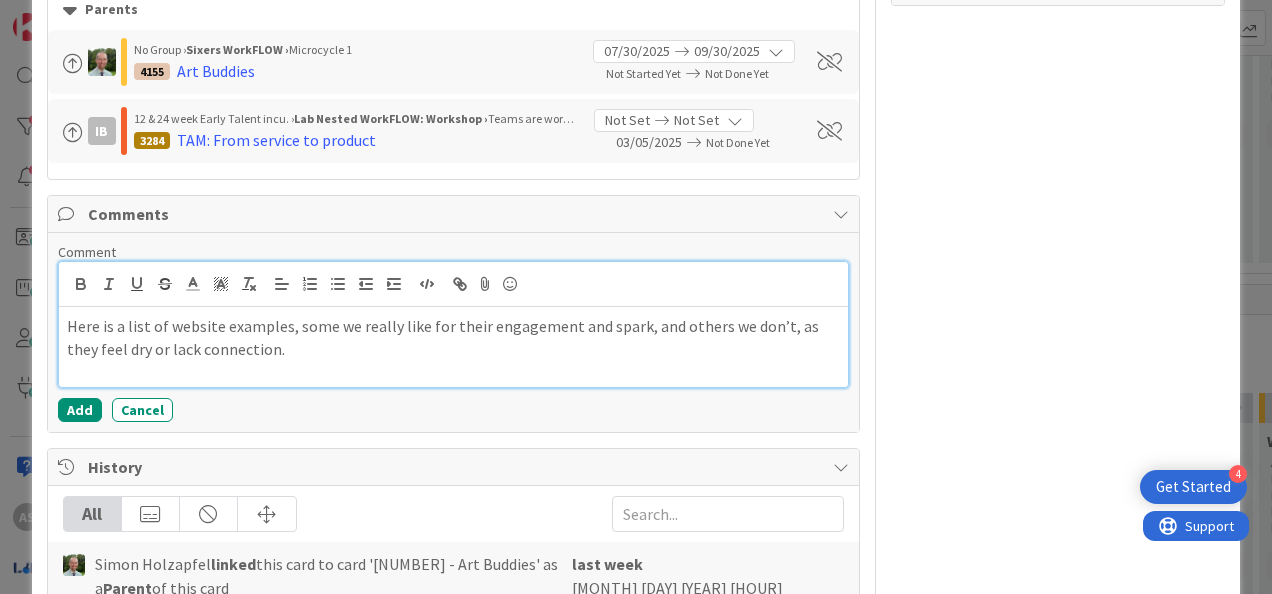 click on "Here is a list of website examples, some we really like for their engagement and spark, and others we don’t, as they feel dry or lack connection." at bounding box center [453, 337] 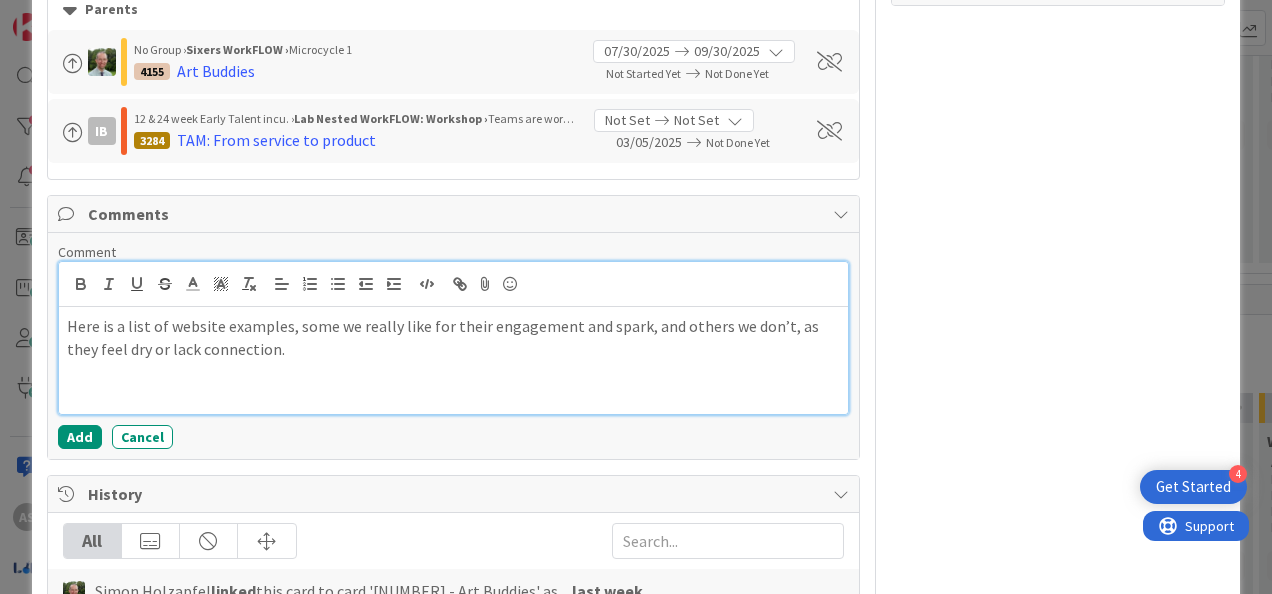 click at bounding box center (453, 395) 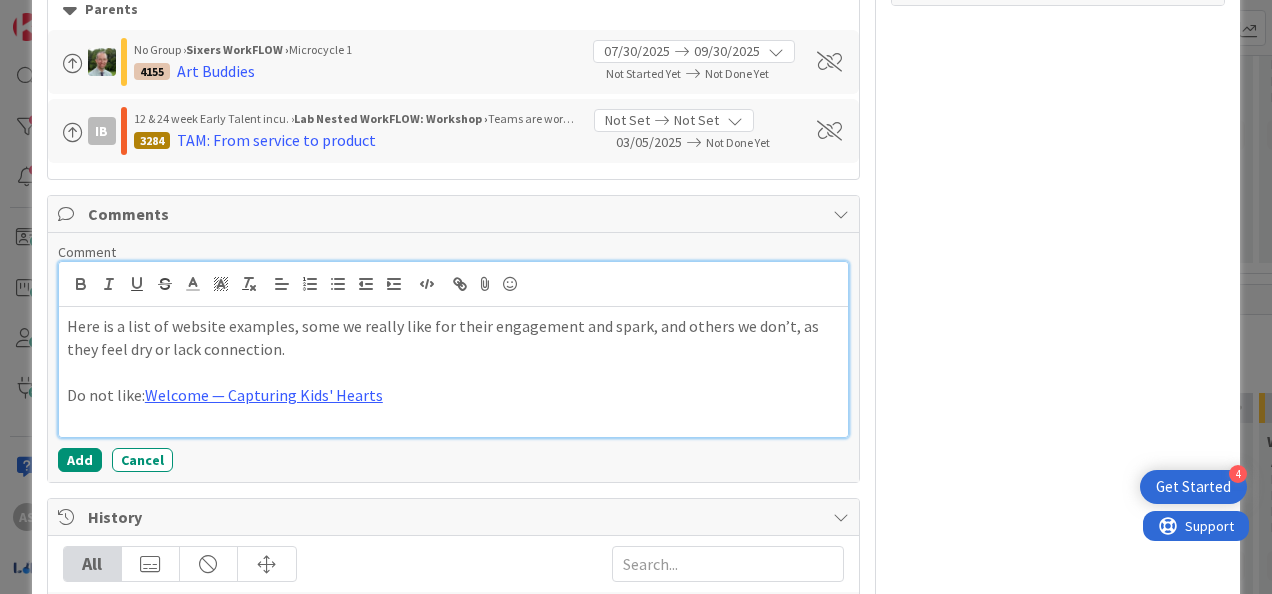 click on "Do not like:  Welcome — Capturing Kids' Hearts" at bounding box center [453, 395] 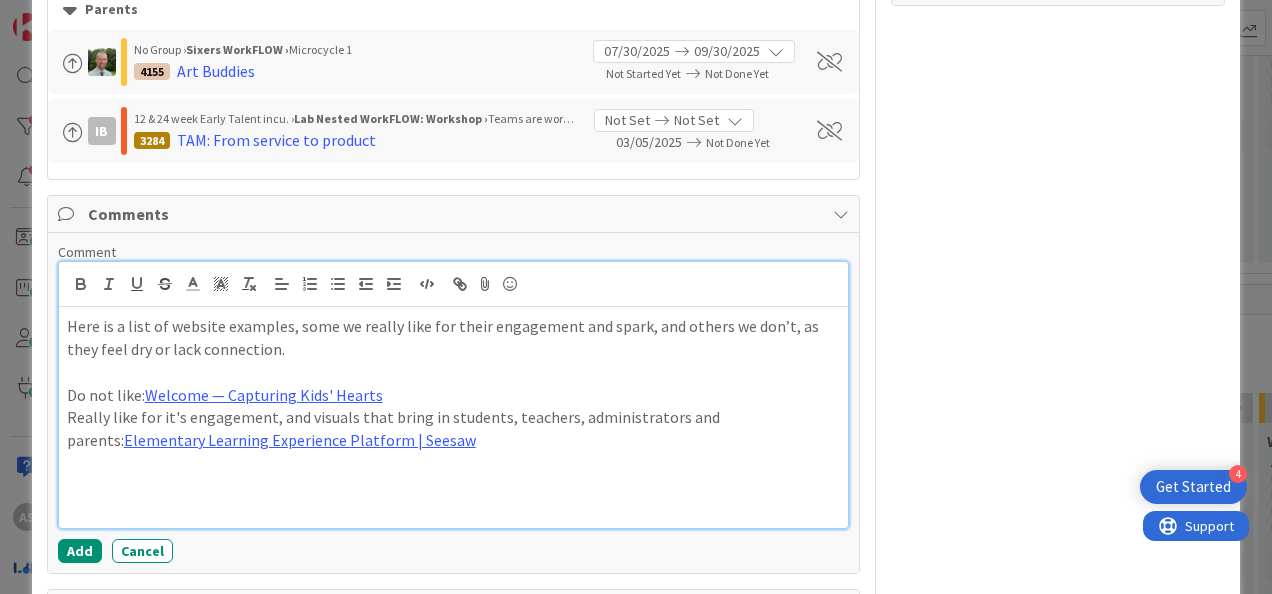 click on "Really like for it's engagement, and visuals that bring in students, teachers, administrators and parents:  Elementary Learning Experience Platform | Seesaw" at bounding box center (453, 428) 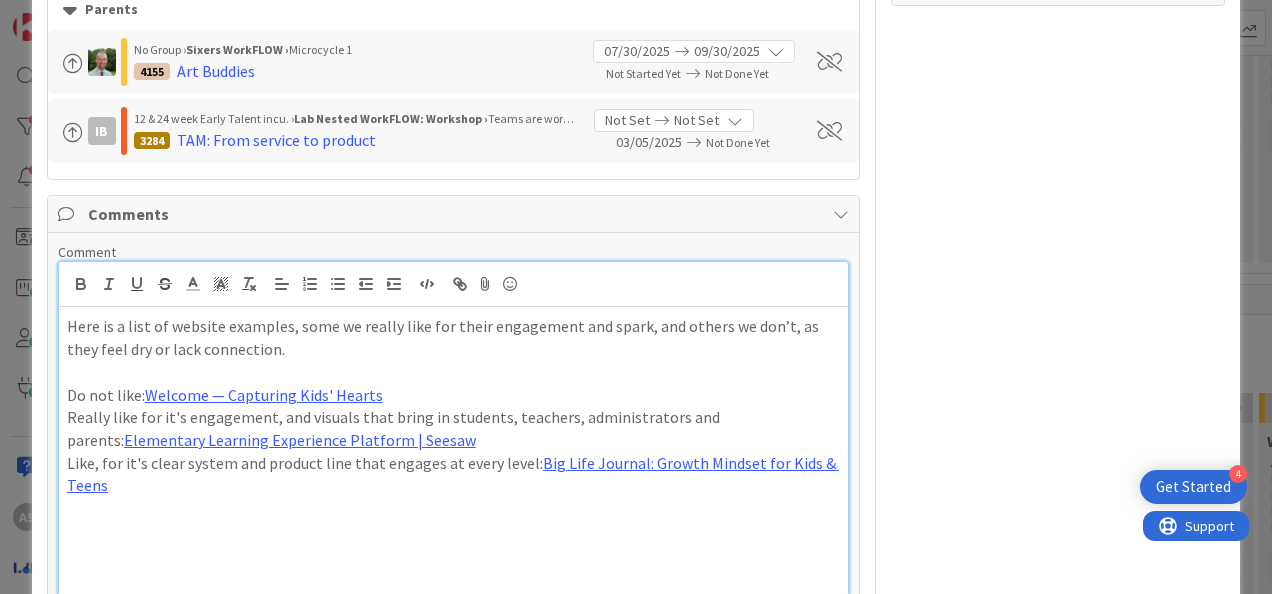 click on "Like, for it's clear system and product line that engages at every level: Big Life Journal: Growth Mindset for Kids & Teens" at bounding box center [453, 474] 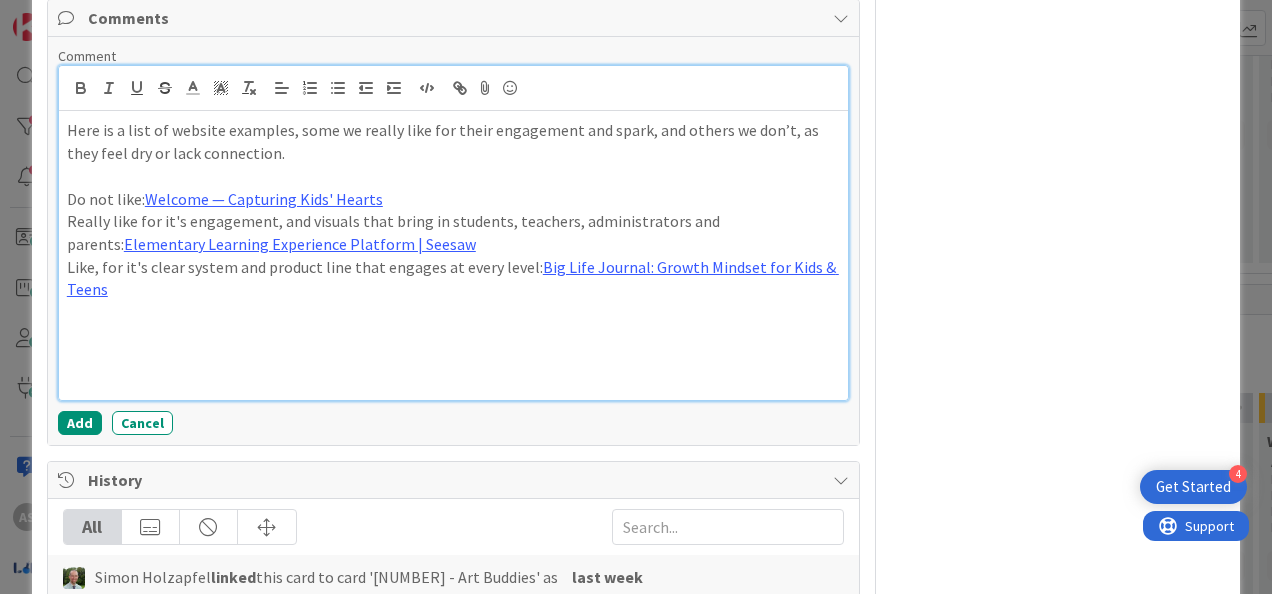 scroll, scrollTop: 900, scrollLeft: 0, axis: vertical 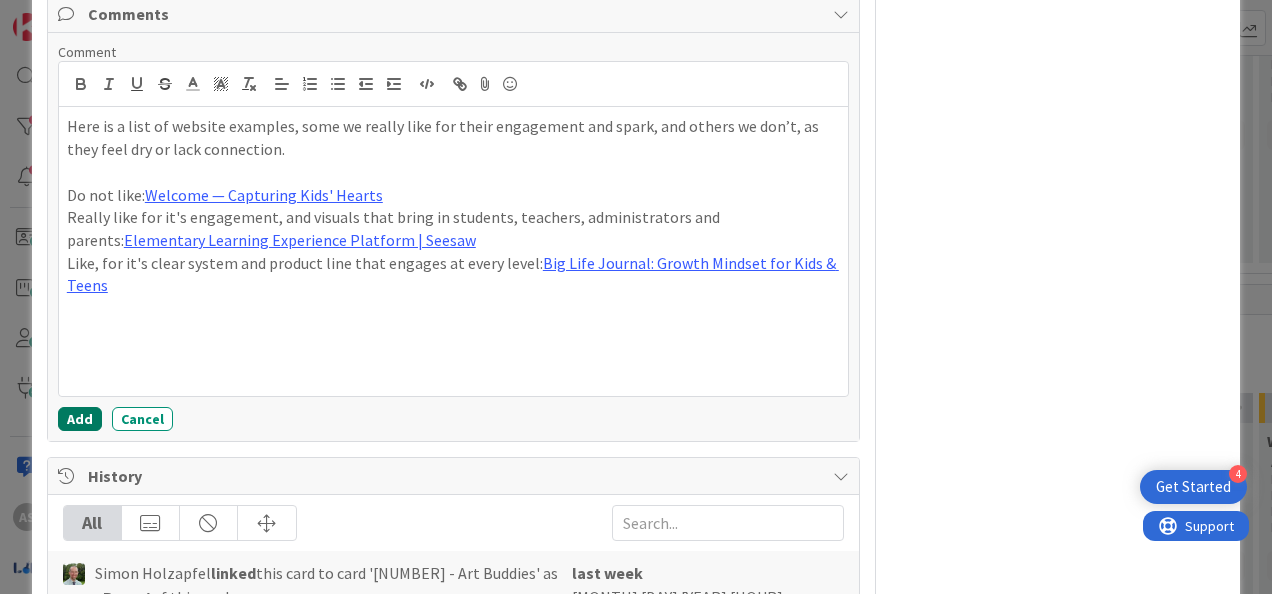click on "Add" at bounding box center (80, 419) 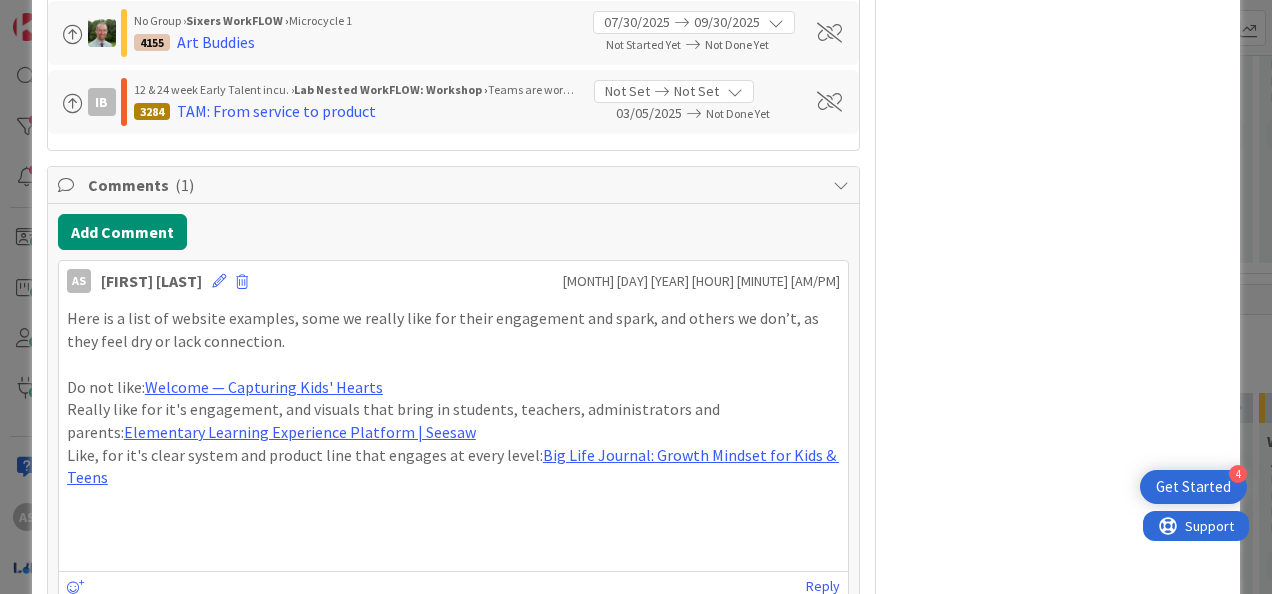 scroll, scrollTop: 800, scrollLeft: 0, axis: vertical 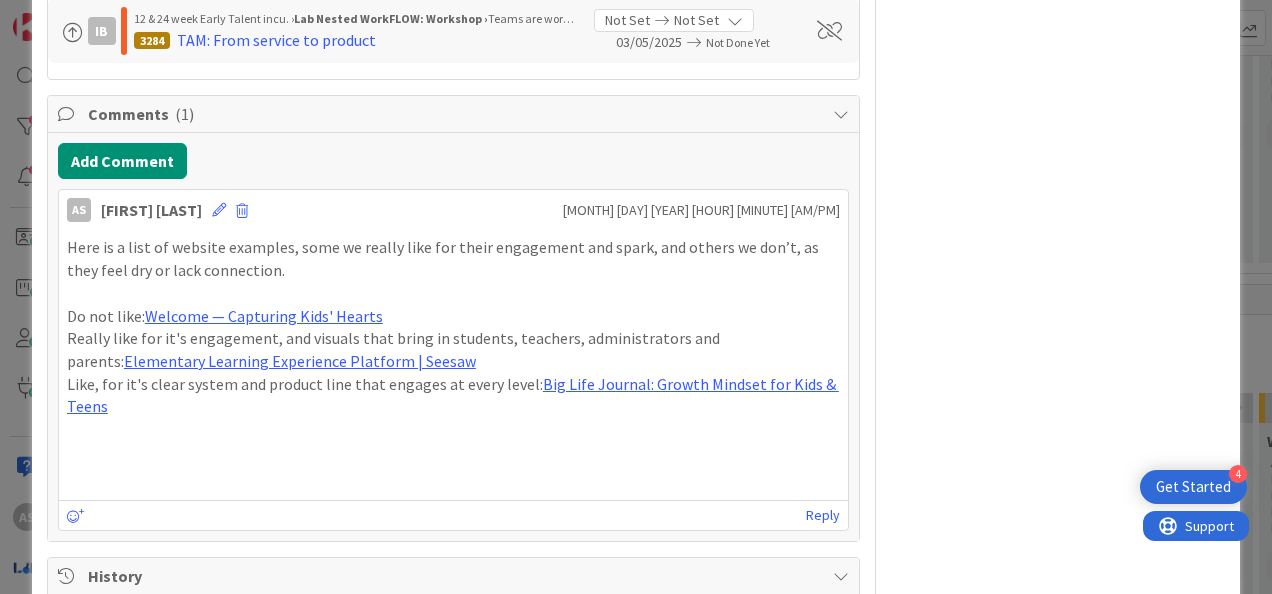 click on "Like, for it's clear system and product line that engages at every level: Big Life Journal: Growth Mindset for Kids & Teens" at bounding box center [453, 395] 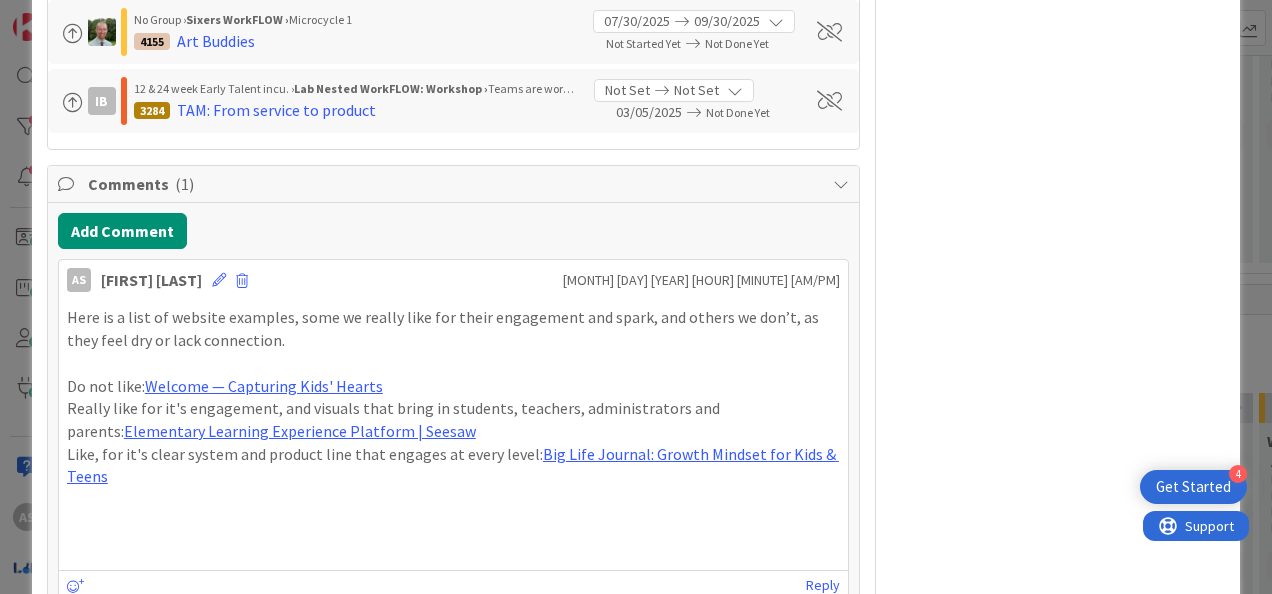 scroll, scrollTop: 700, scrollLeft: 0, axis: vertical 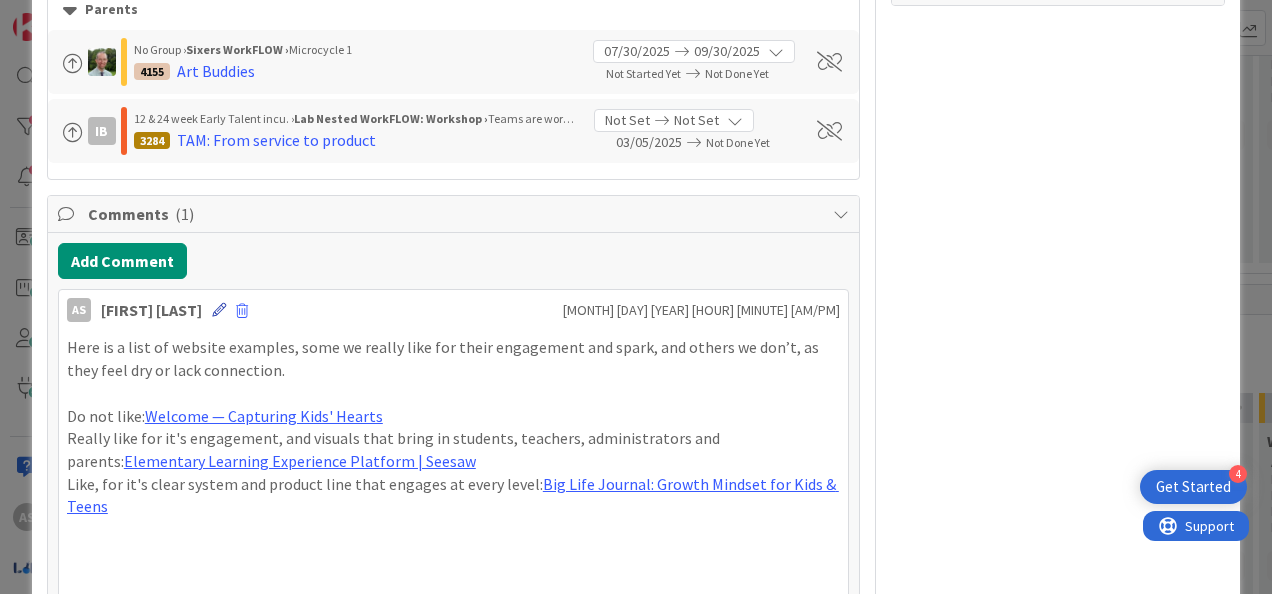 click at bounding box center [219, 310] 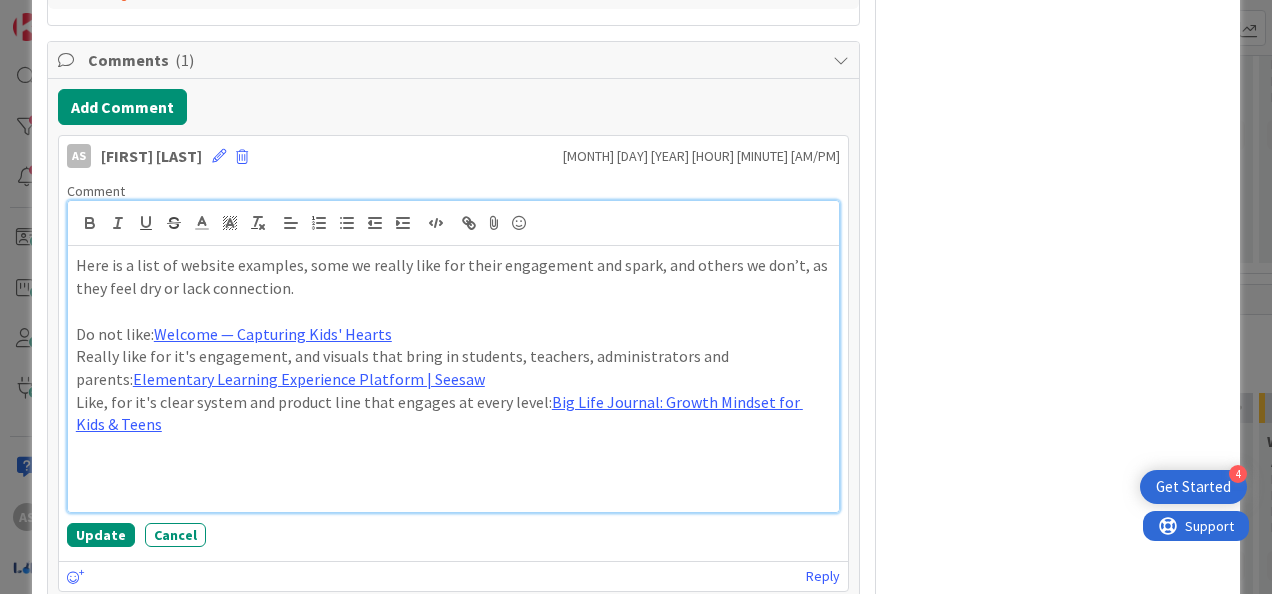 scroll, scrollTop: 1056, scrollLeft: 0, axis: vertical 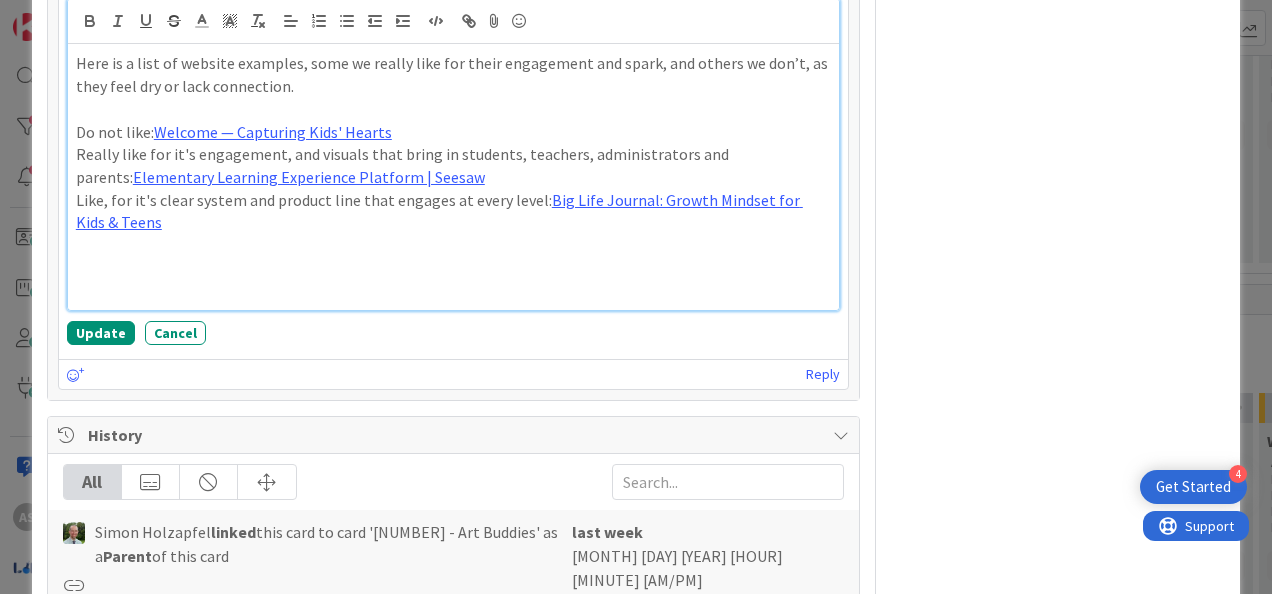 click at bounding box center [453, 268] 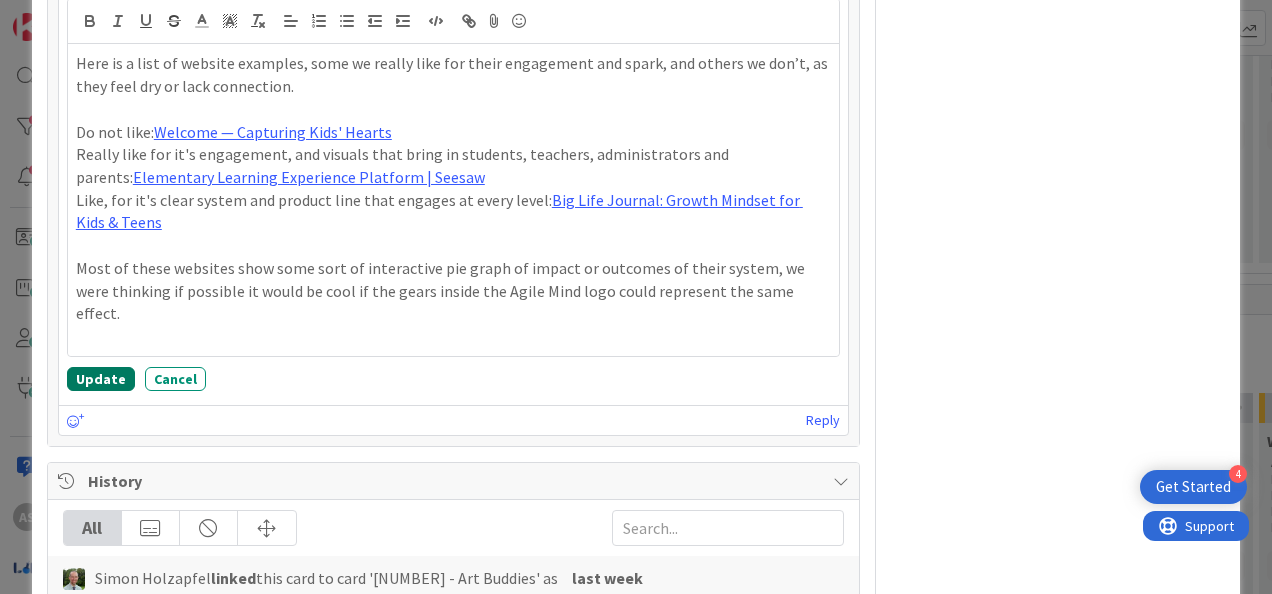 click on "Update" at bounding box center (101, 379) 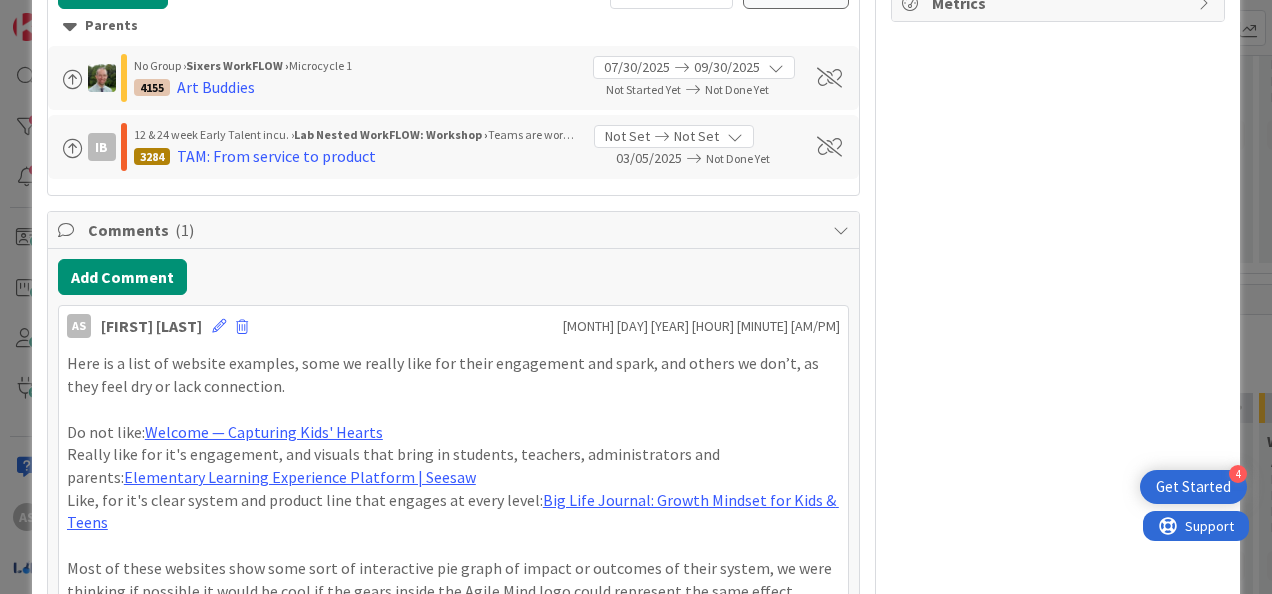scroll, scrollTop: 0, scrollLeft: 0, axis: both 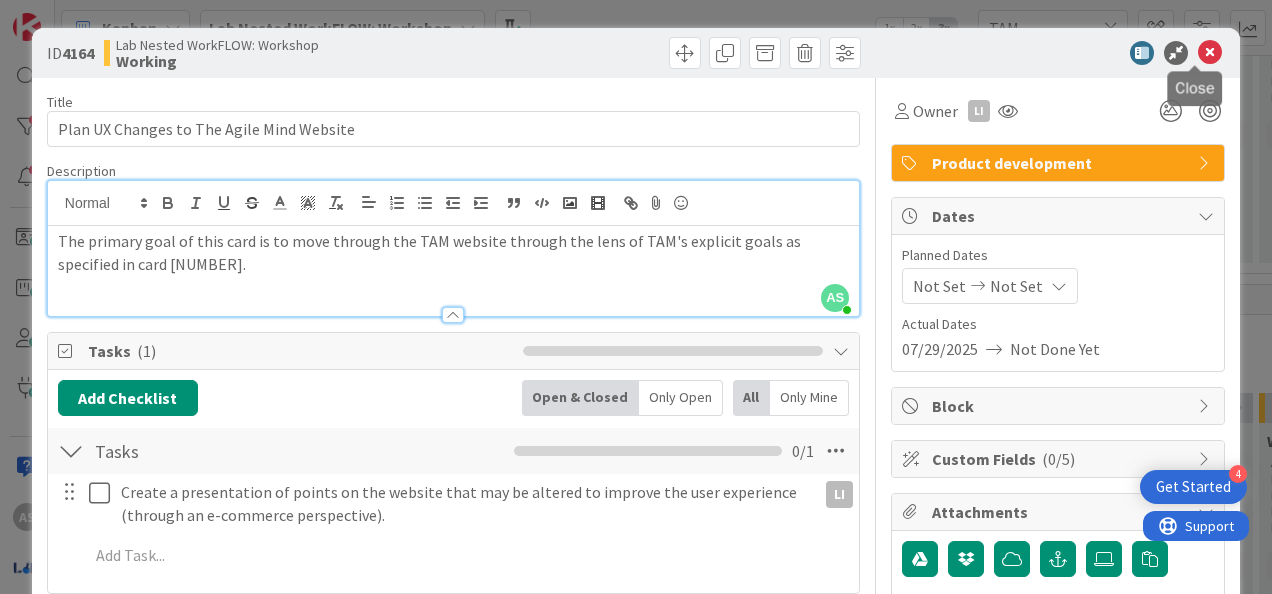 click at bounding box center [1210, 53] 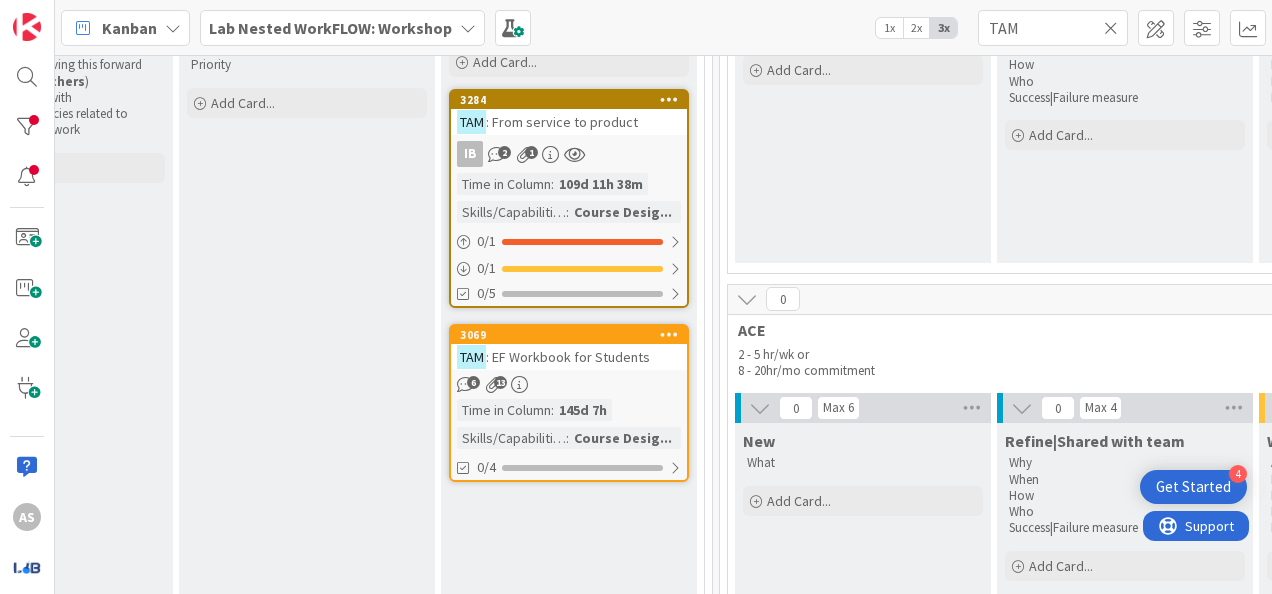 scroll, scrollTop: 0, scrollLeft: 0, axis: both 